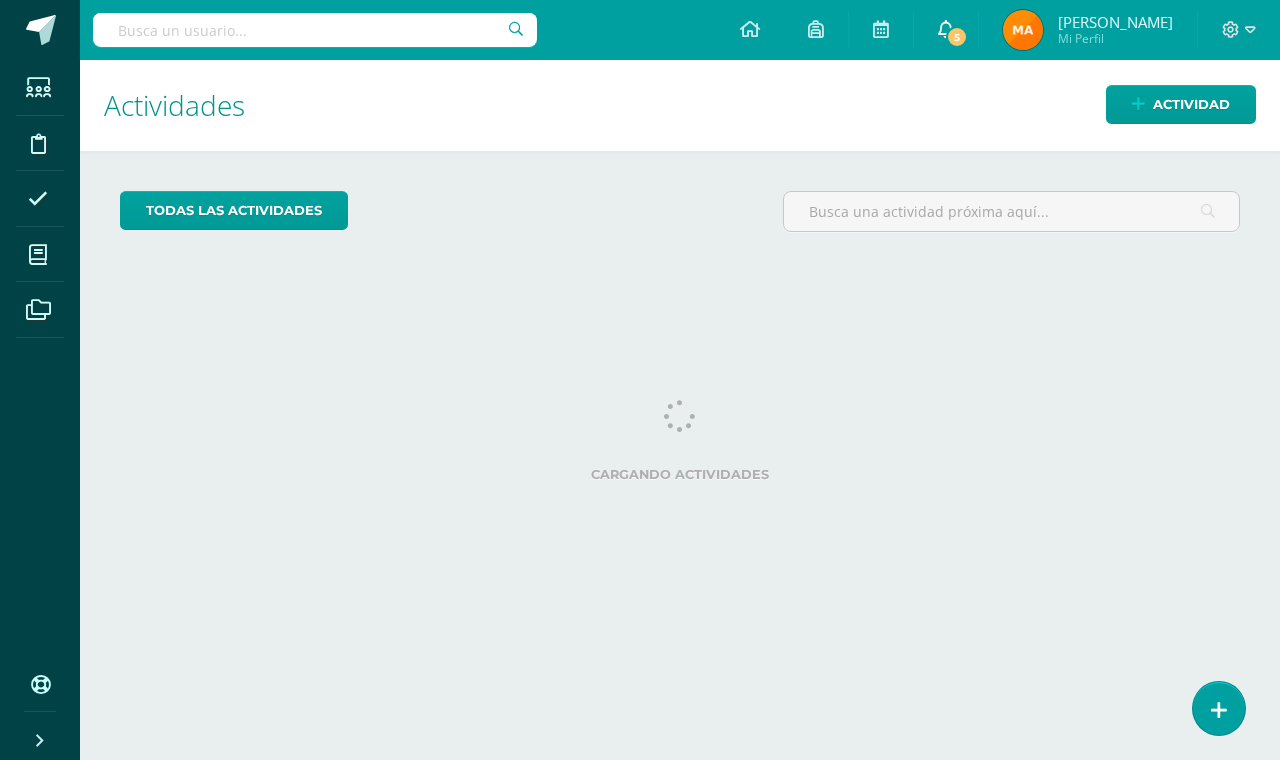scroll, scrollTop: 0, scrollLeft: 0, axis: both 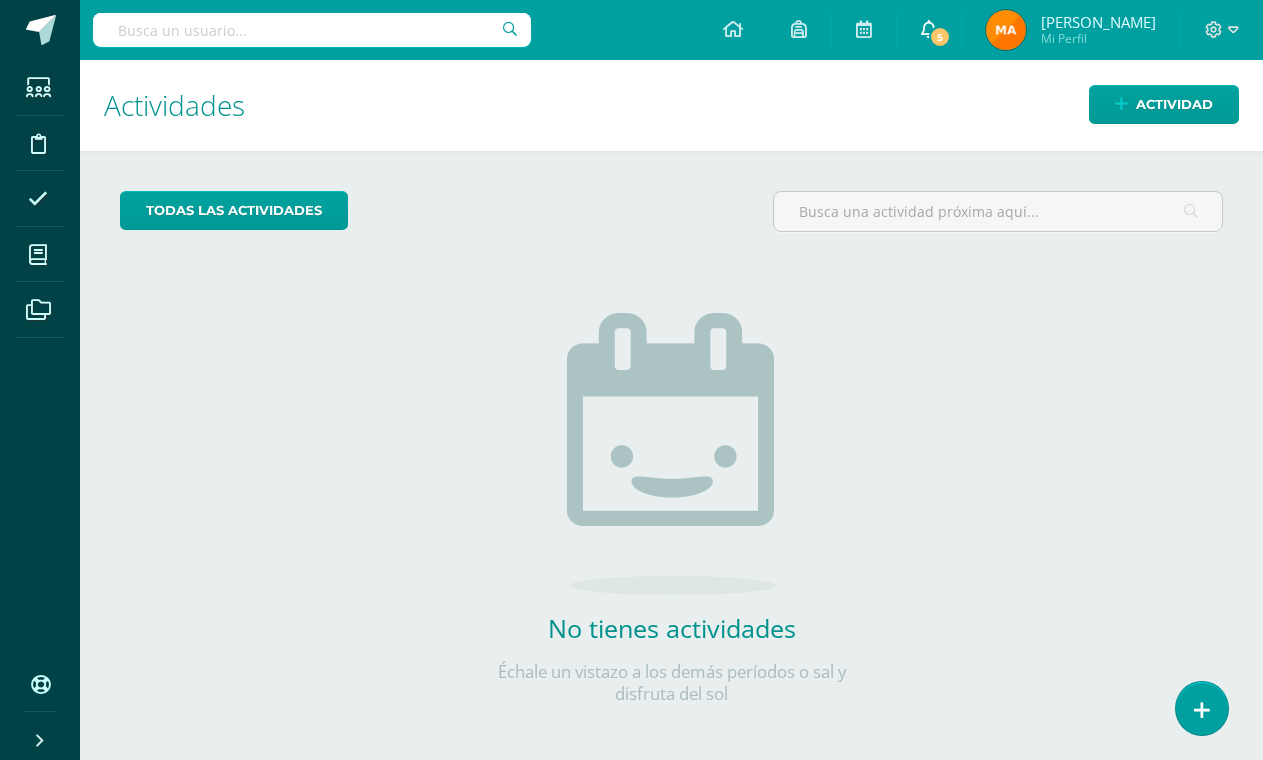 click on "5" at bounding box center (940, 37) 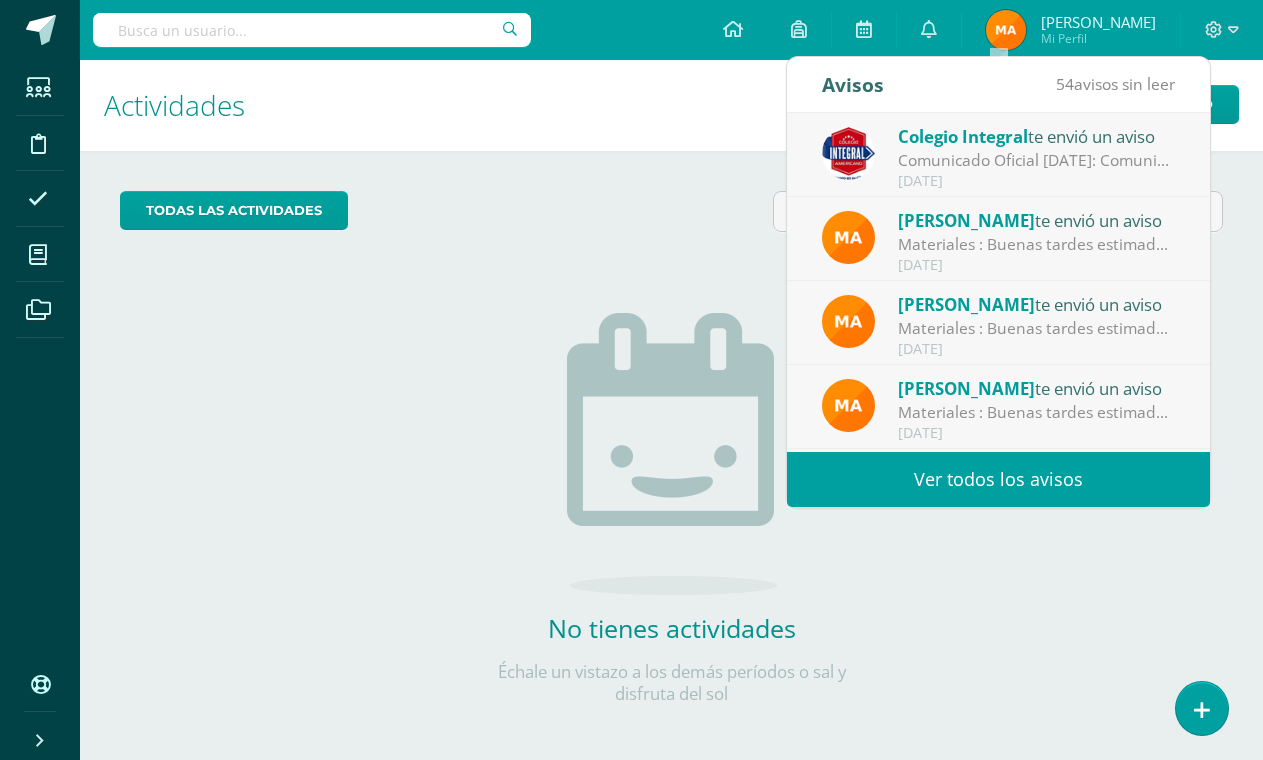 click on "Materiales  :
Buenas tardes estimados padres de familia [PERSON_NAME] se encuentren de lo mejor. Por este medio les adjunto el documento para proporcionarles el material para las clases de [DATE].
Por favor tenerlo impreso en caso las clases fueran presenciales o virtuales." at bounding box center (1037, 244) 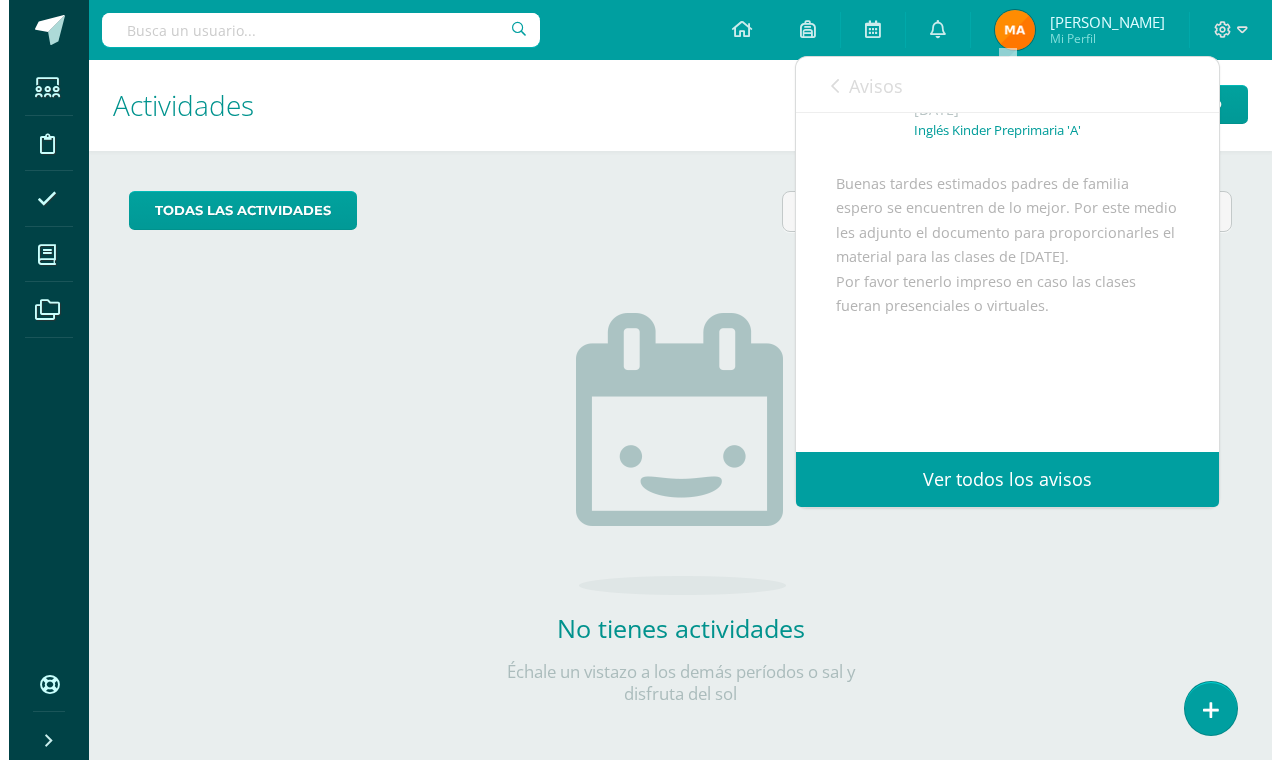 scroll, scrollTop: 100, scrollLeft: 0, axis: vertical 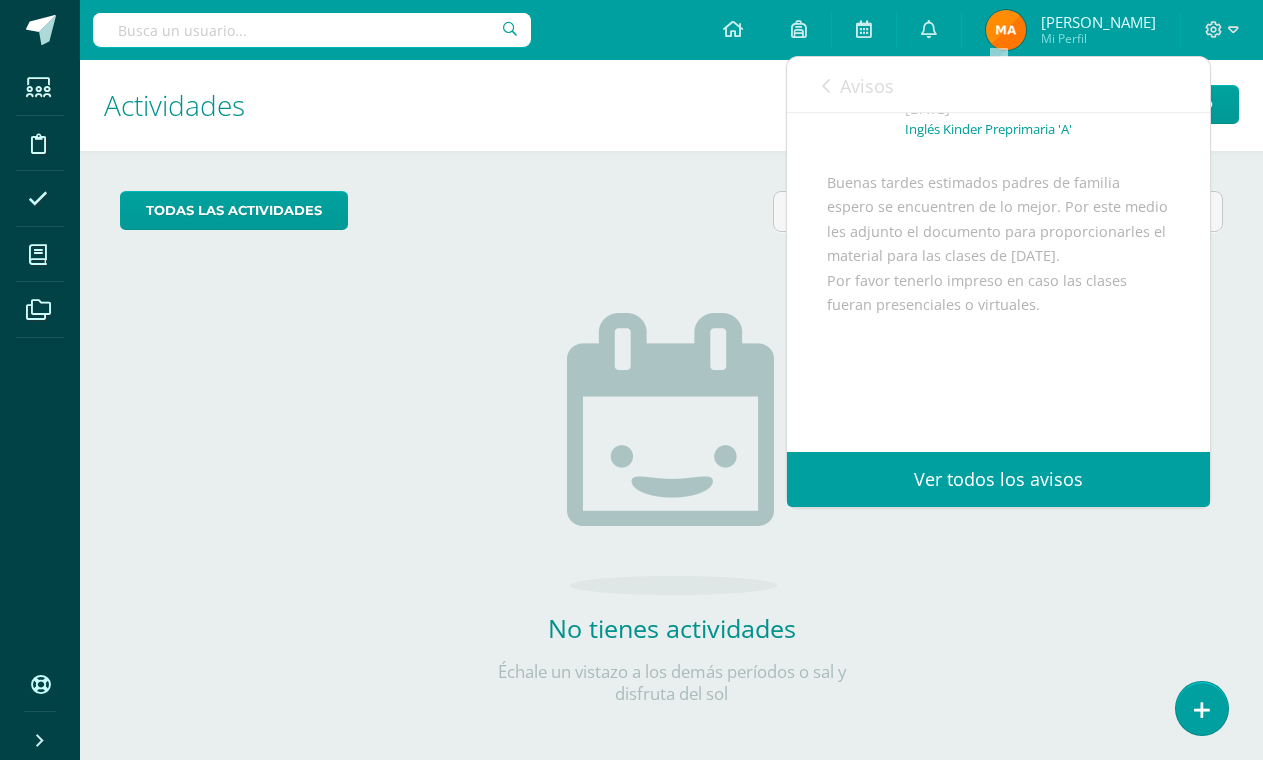 click on "todas las Actividades" at bounding box center (671, 219) 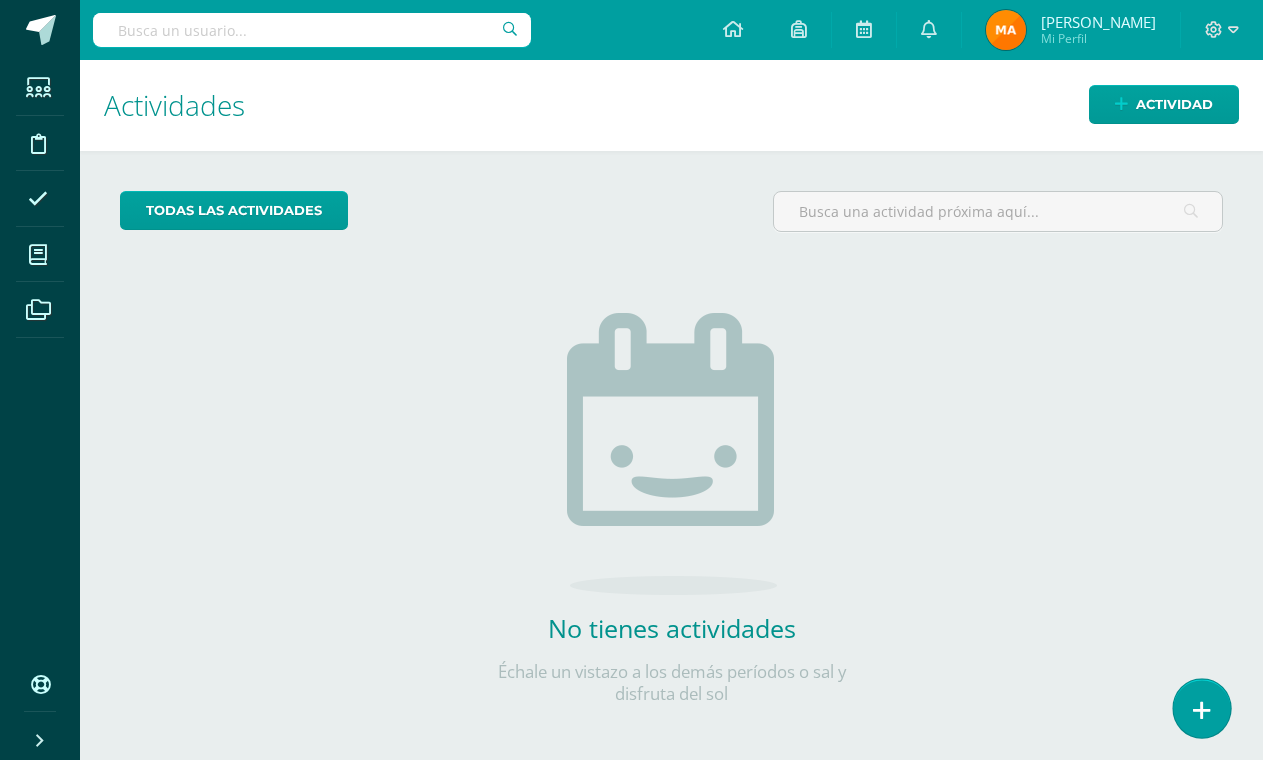 click at bounding box center [1201, 708] 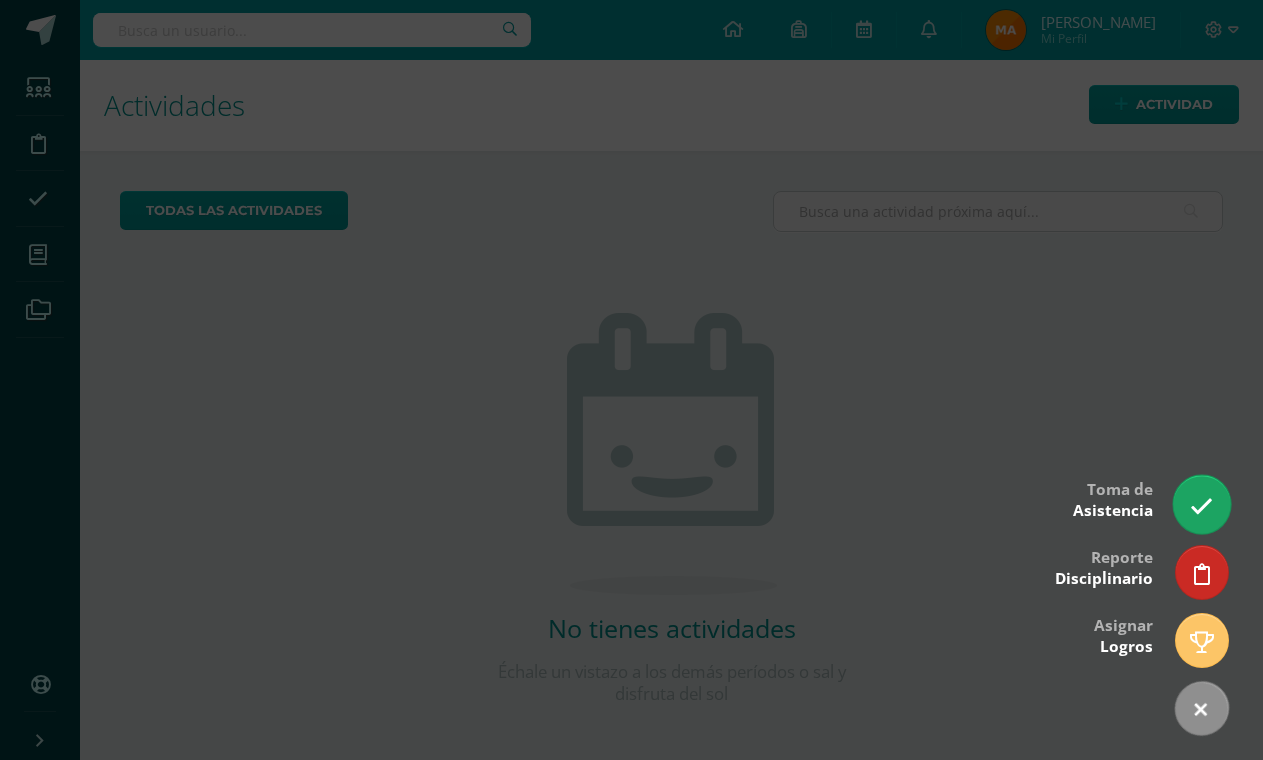 click at bounding box center [1201, 504] 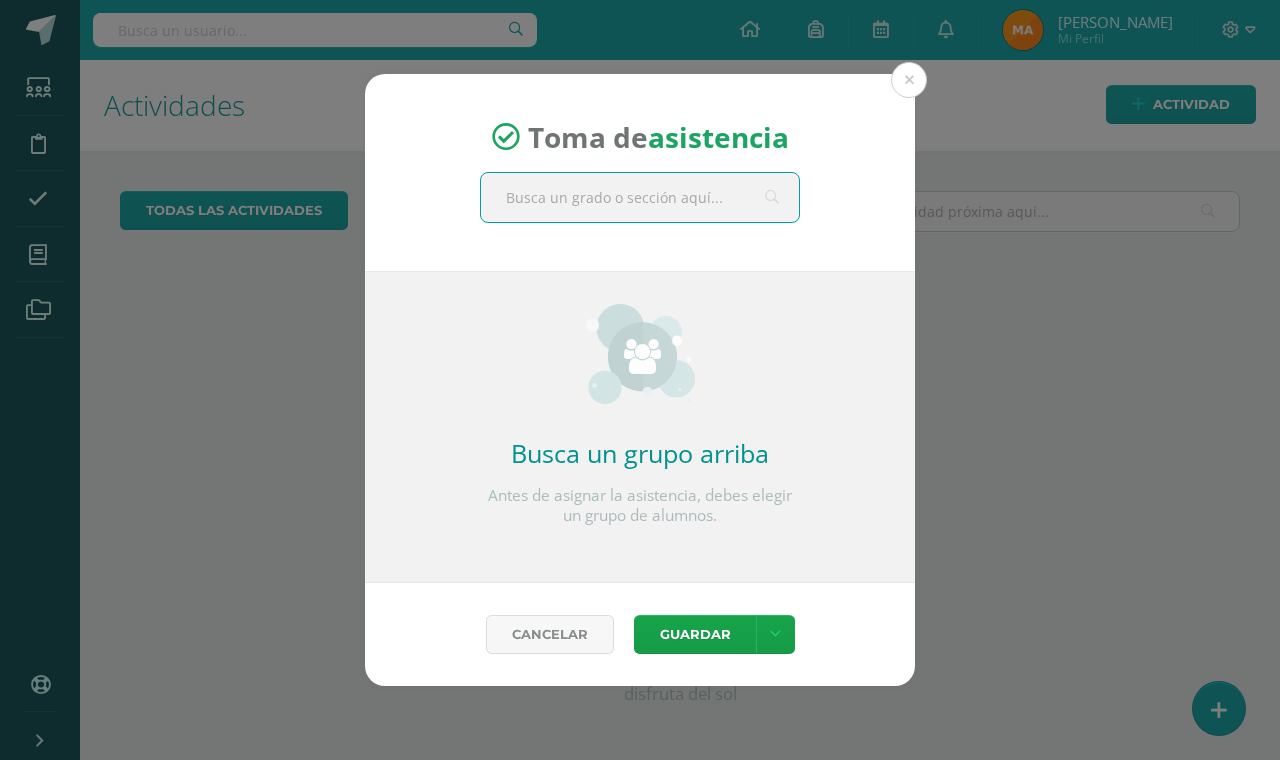 click at bounding box center (640, 197) 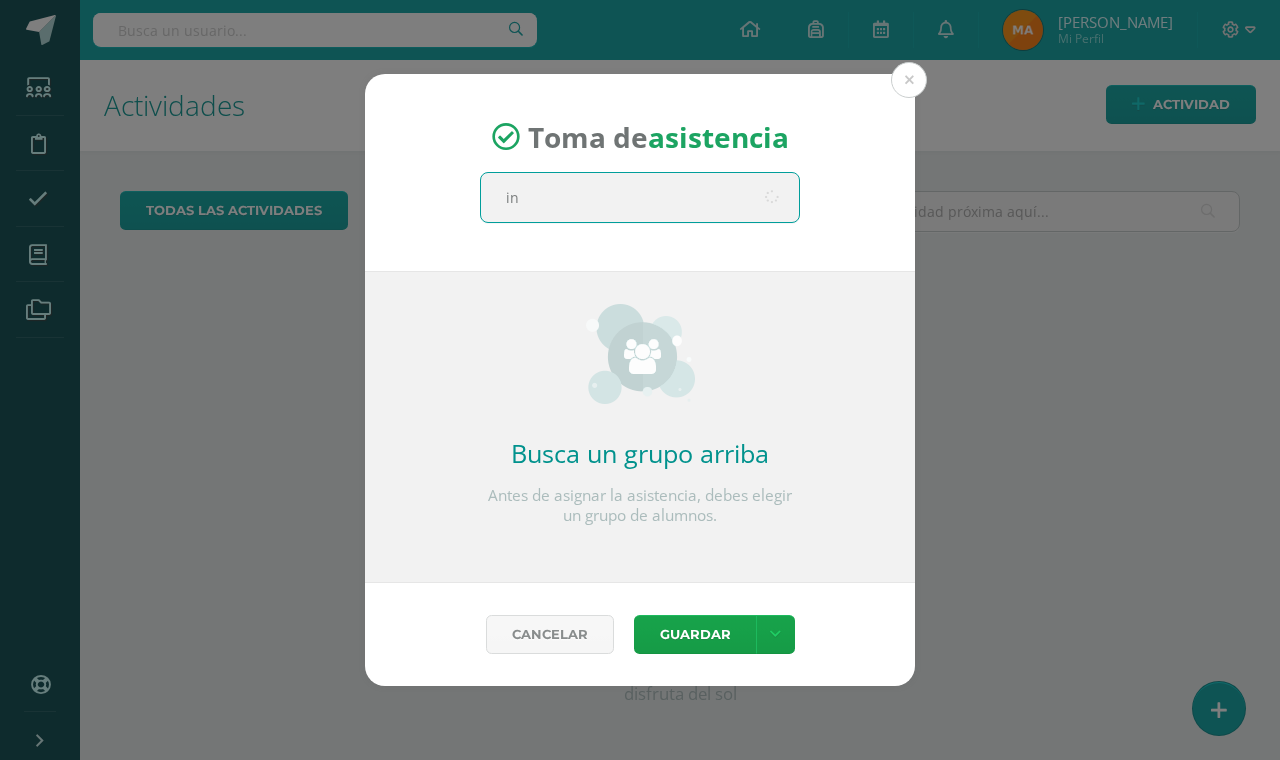 type on "ing" 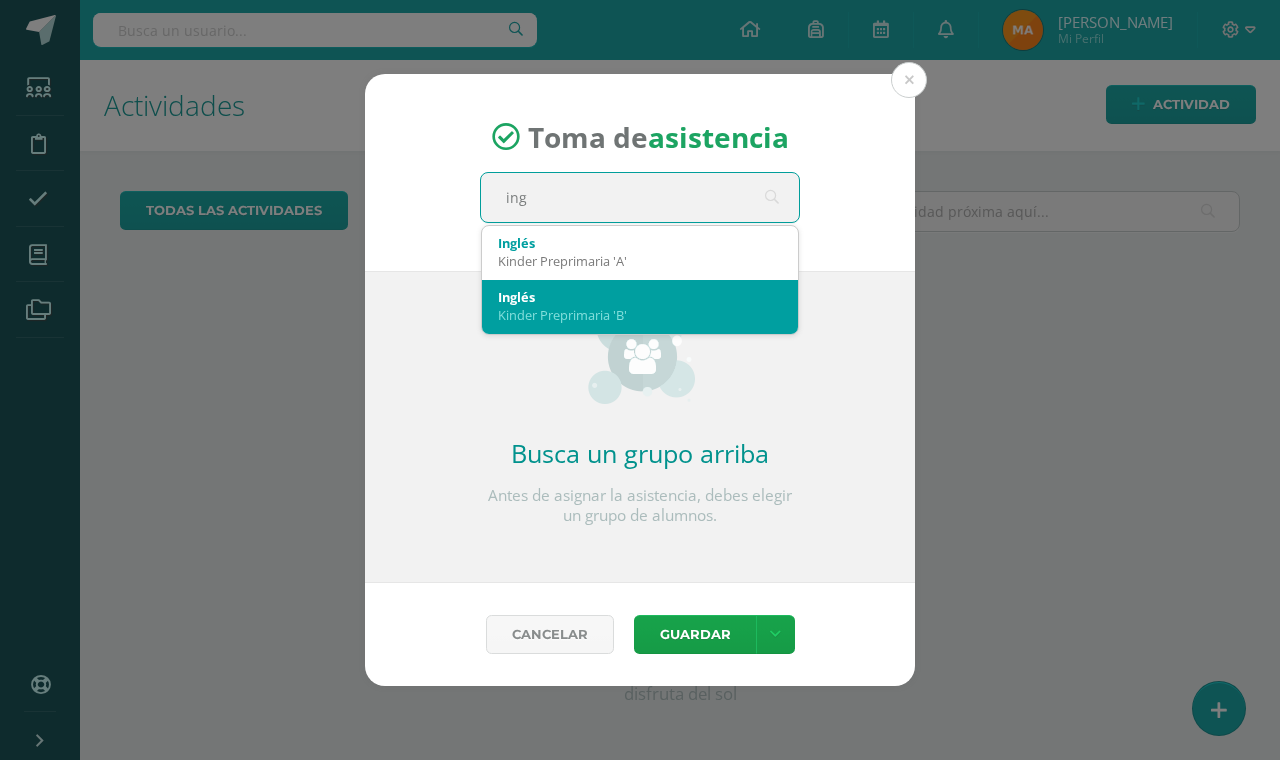 click on "Kinder Preprimaria 'B'" at bounding box center [640, 315] 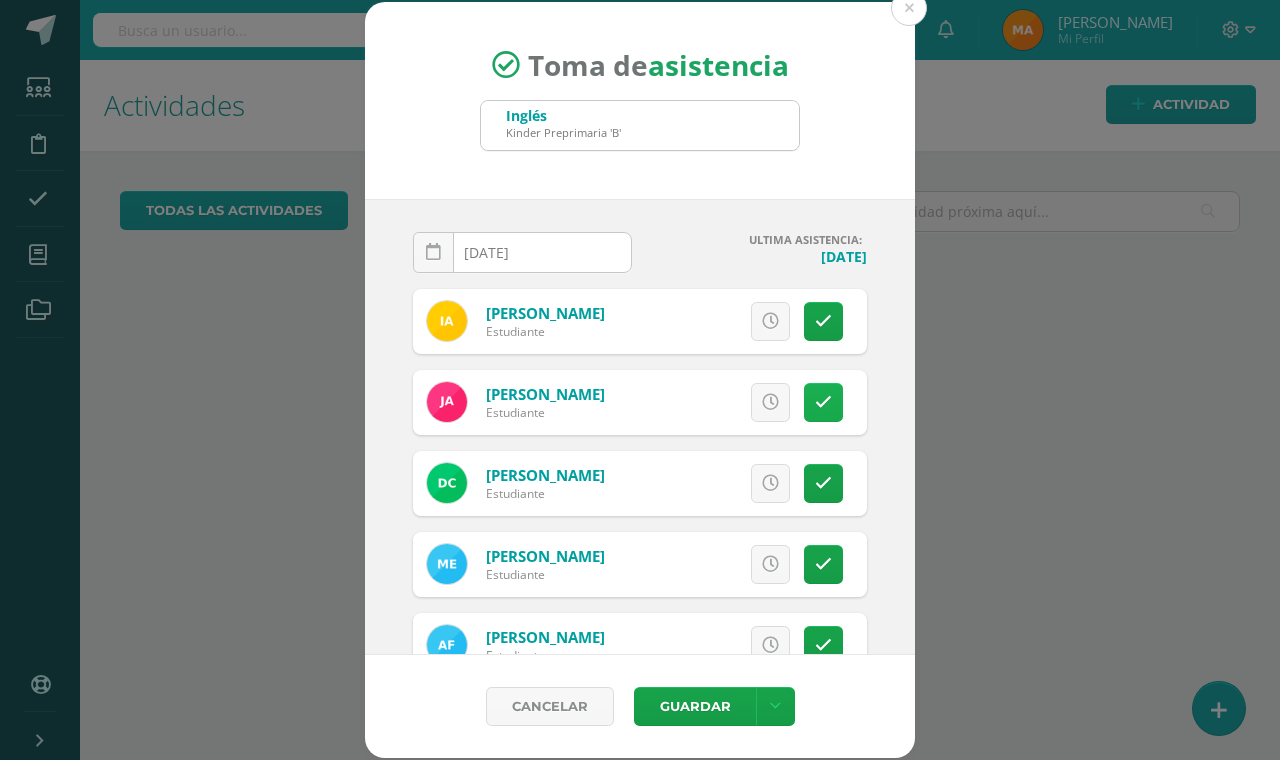 click at bounding box center [823, 402] 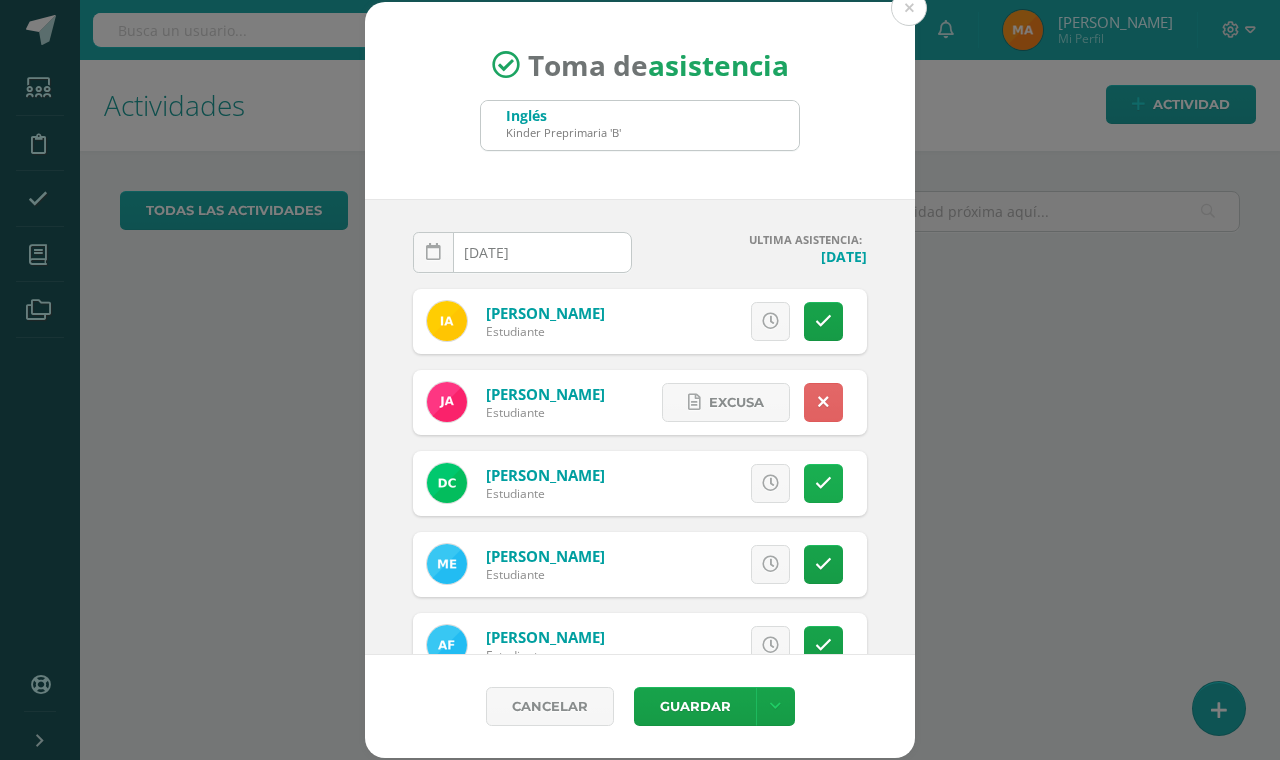 click at bounding box center [823, 483] 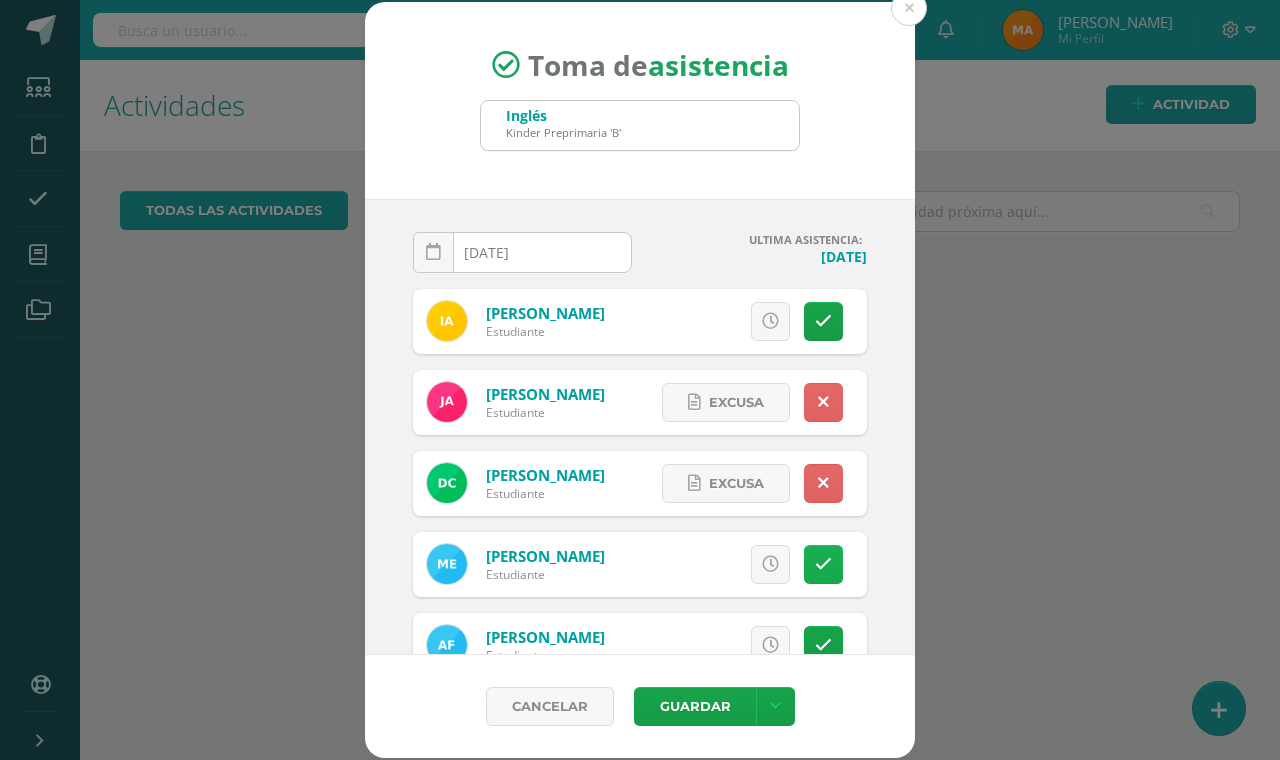 scroll, scrollTop: 100, scrollLeft: 0, axis: vertical 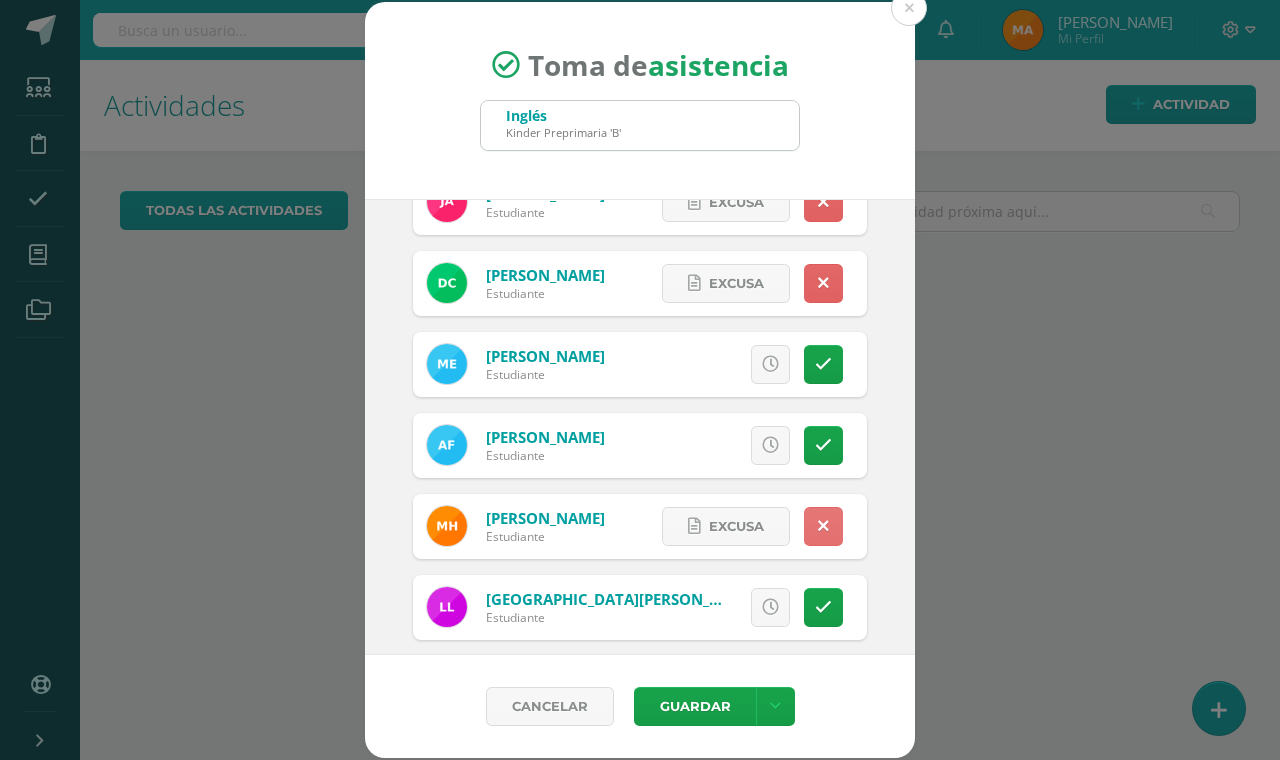 click at bounding box center (823, 607) 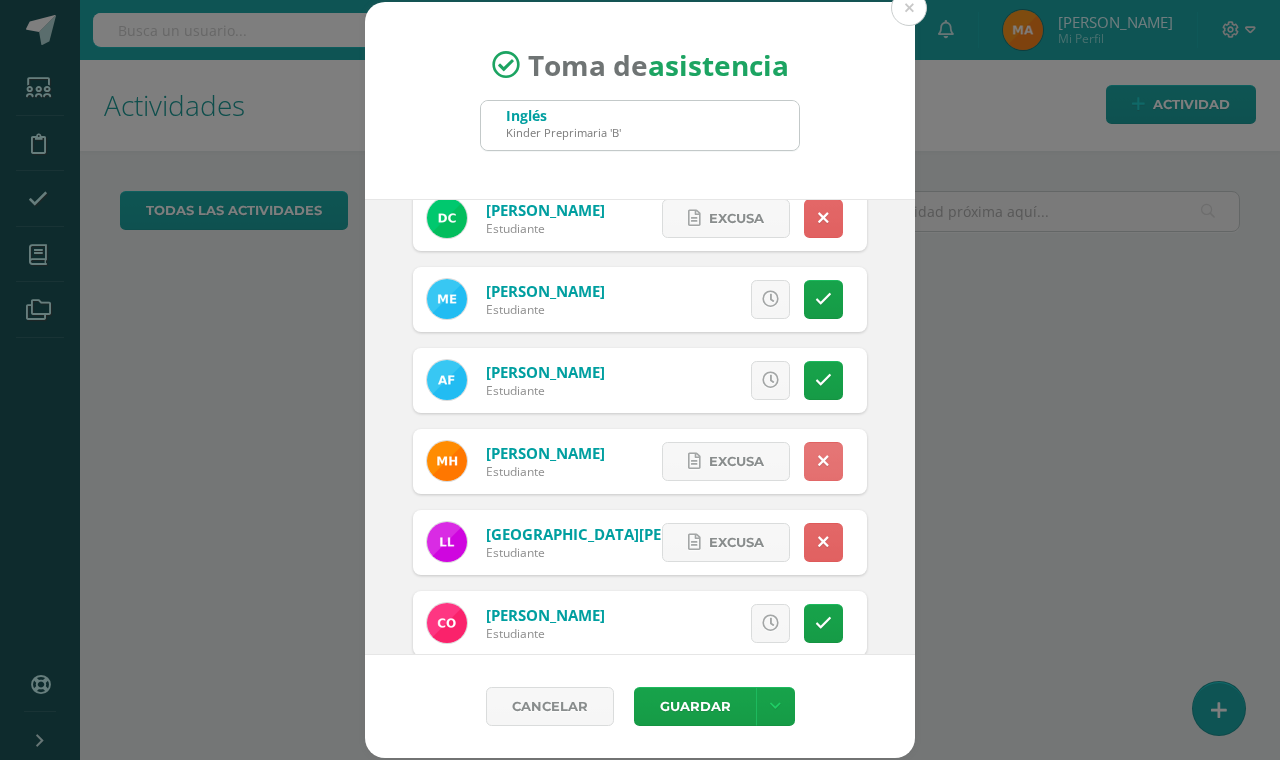 scroll, scrollTop: 300, scrollLeft: 0, axis: vertical 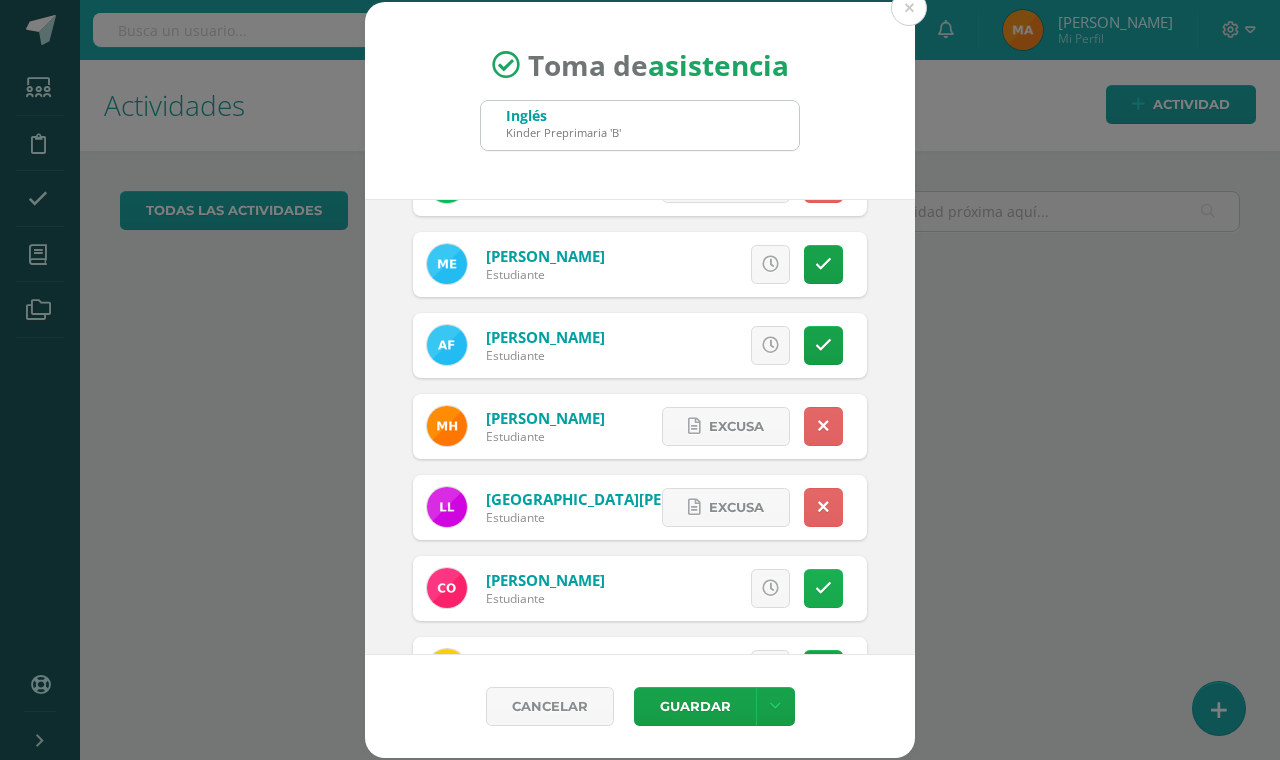 click at bounding box center [823, 588] 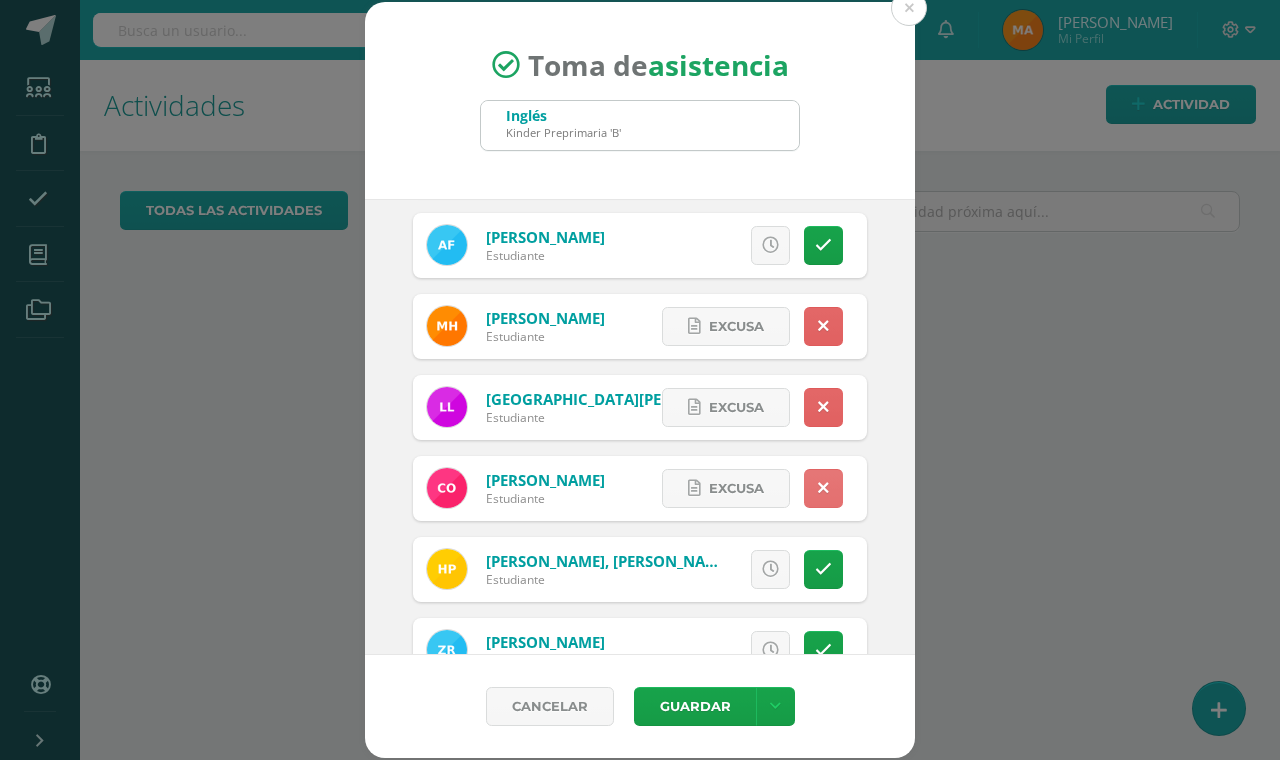 scroll, scrollTop: 500, scrollLeft: 0, axis: vertical 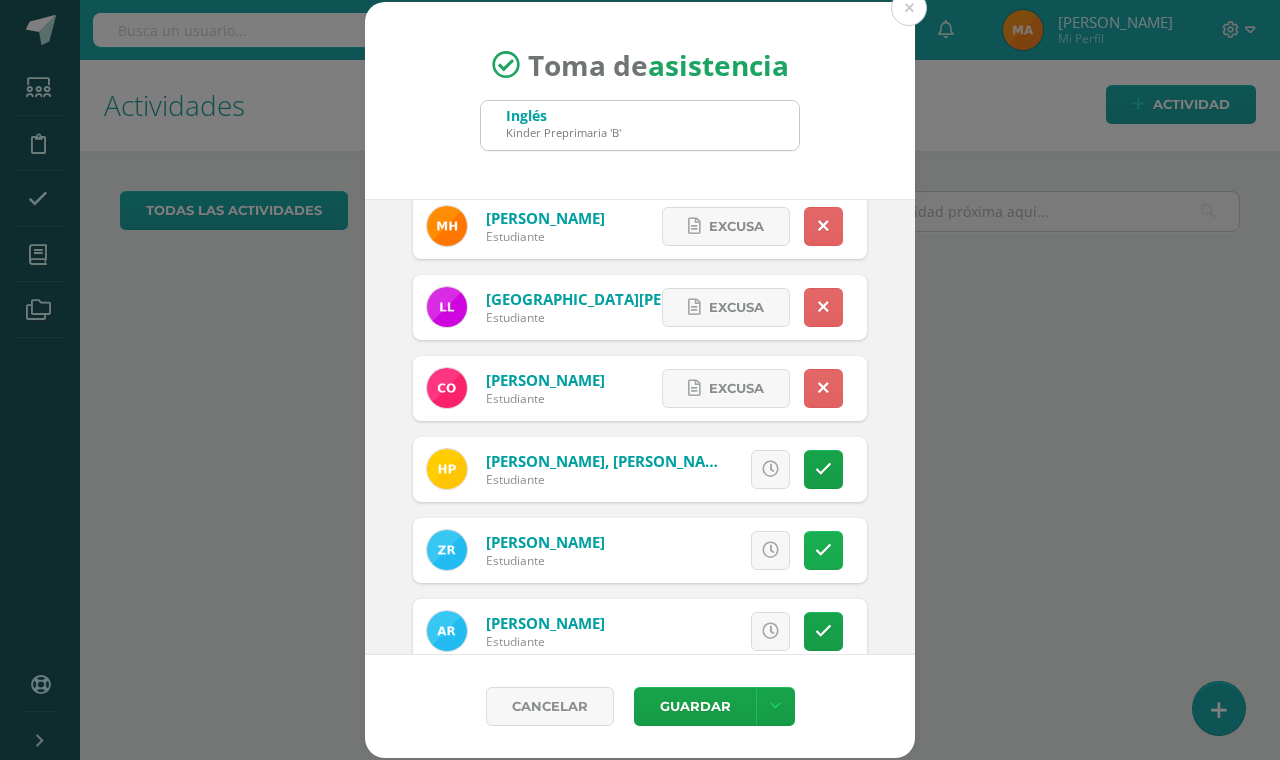 click at bounding box center [823, 550] 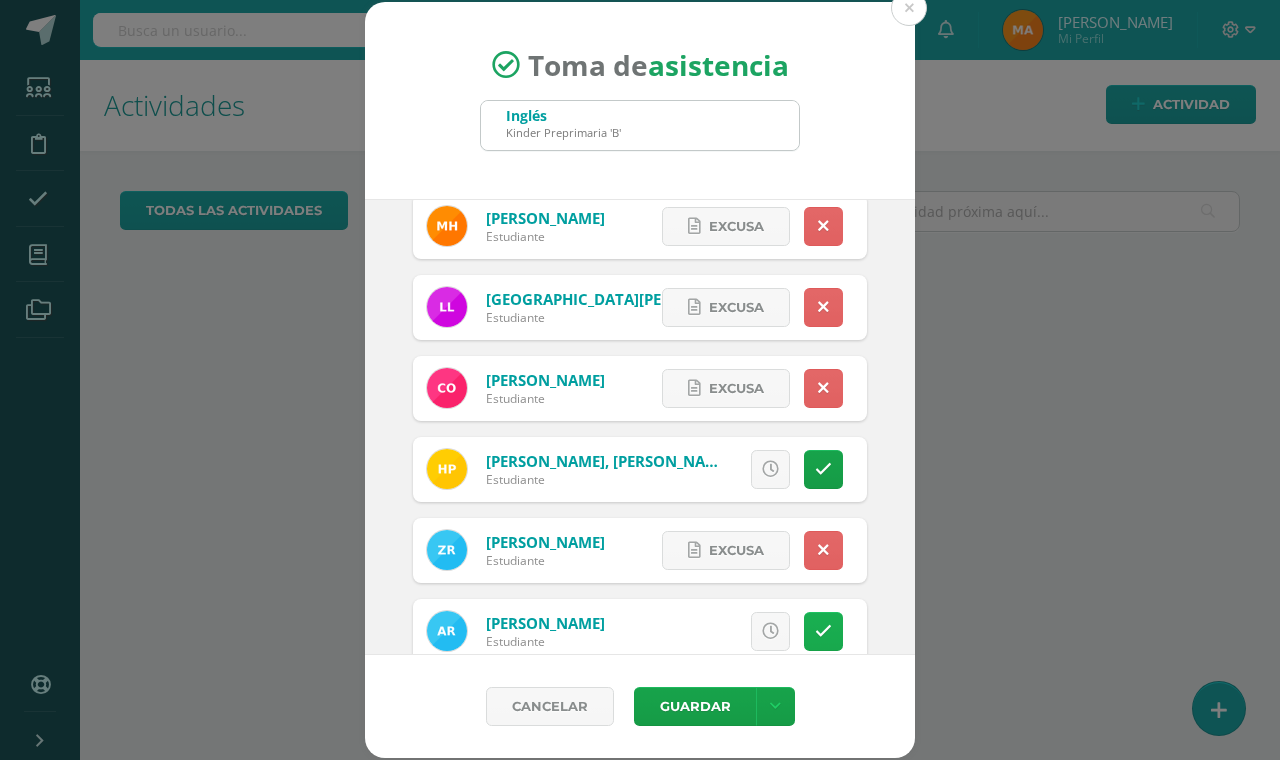 scroll, scrollTop: 600, scrollLeft: 0, axis: vertical 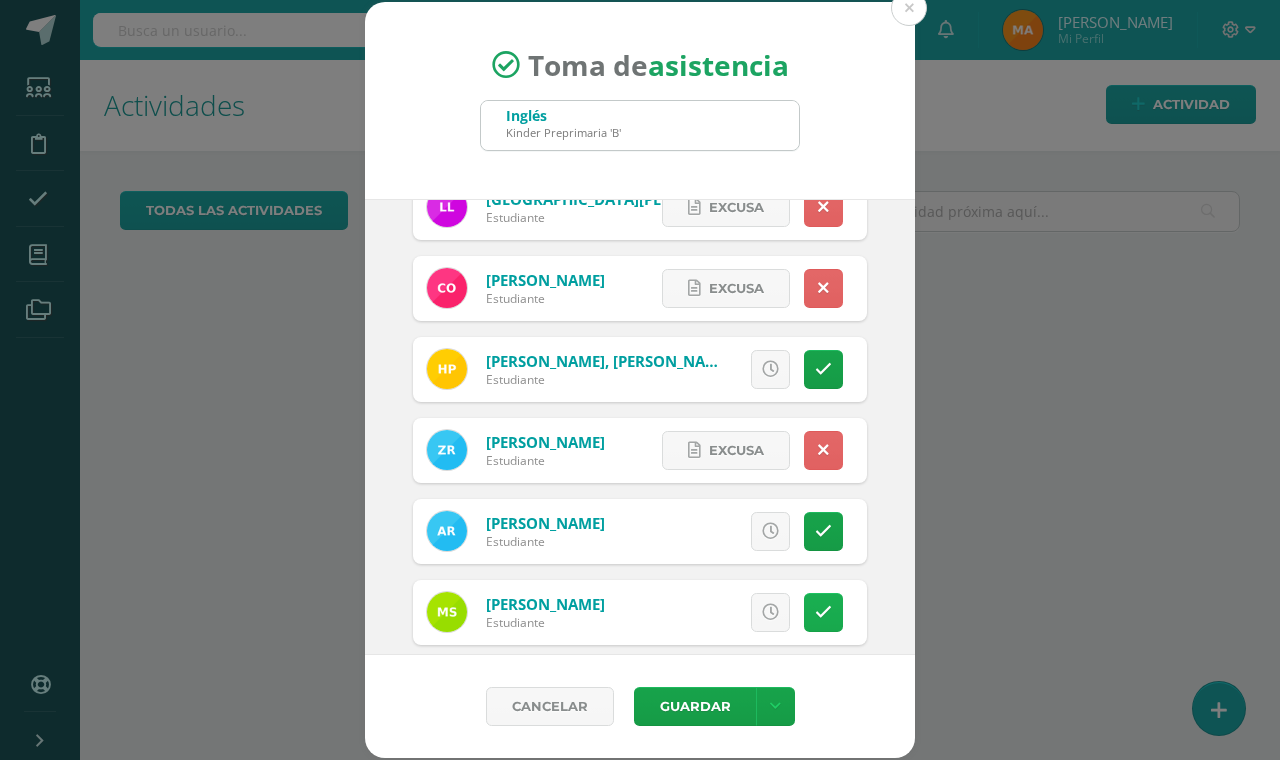 click at bounding box center (823, 612) 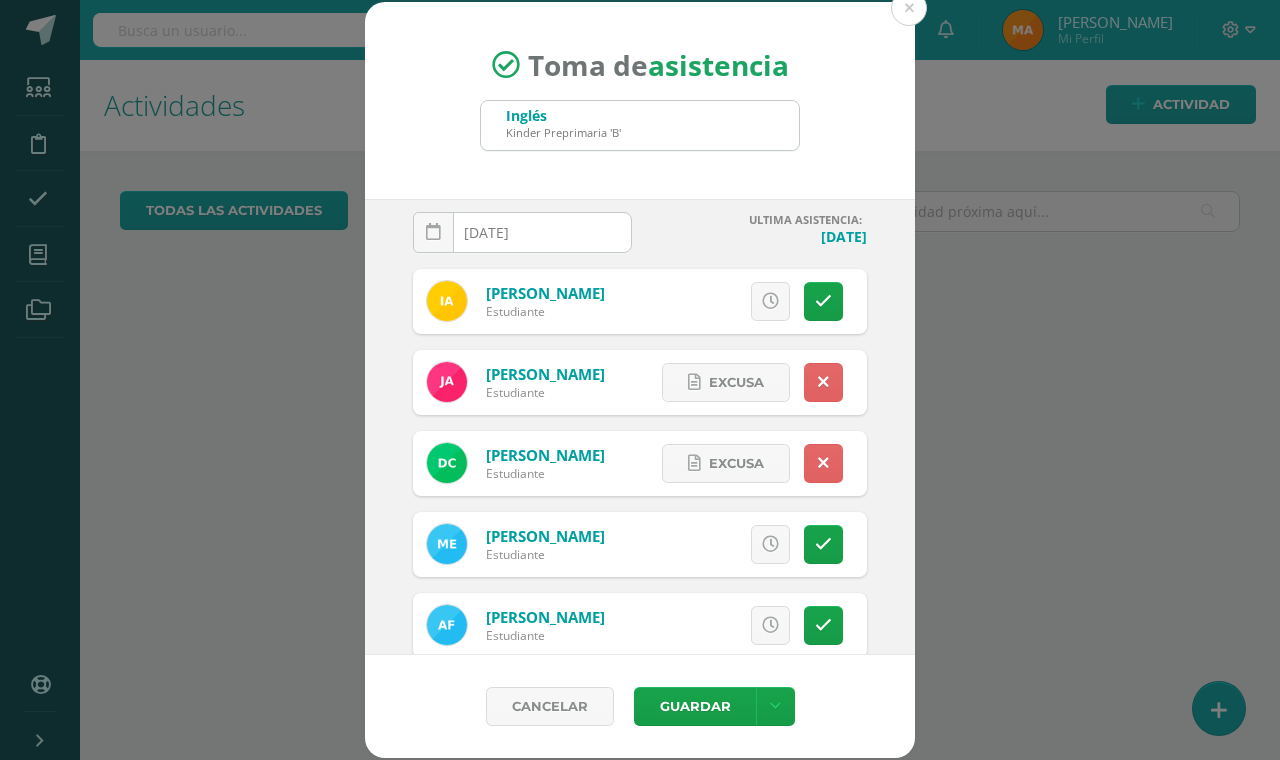 scroll, scrollTop: 0, scrollLeft: 0, axis: both 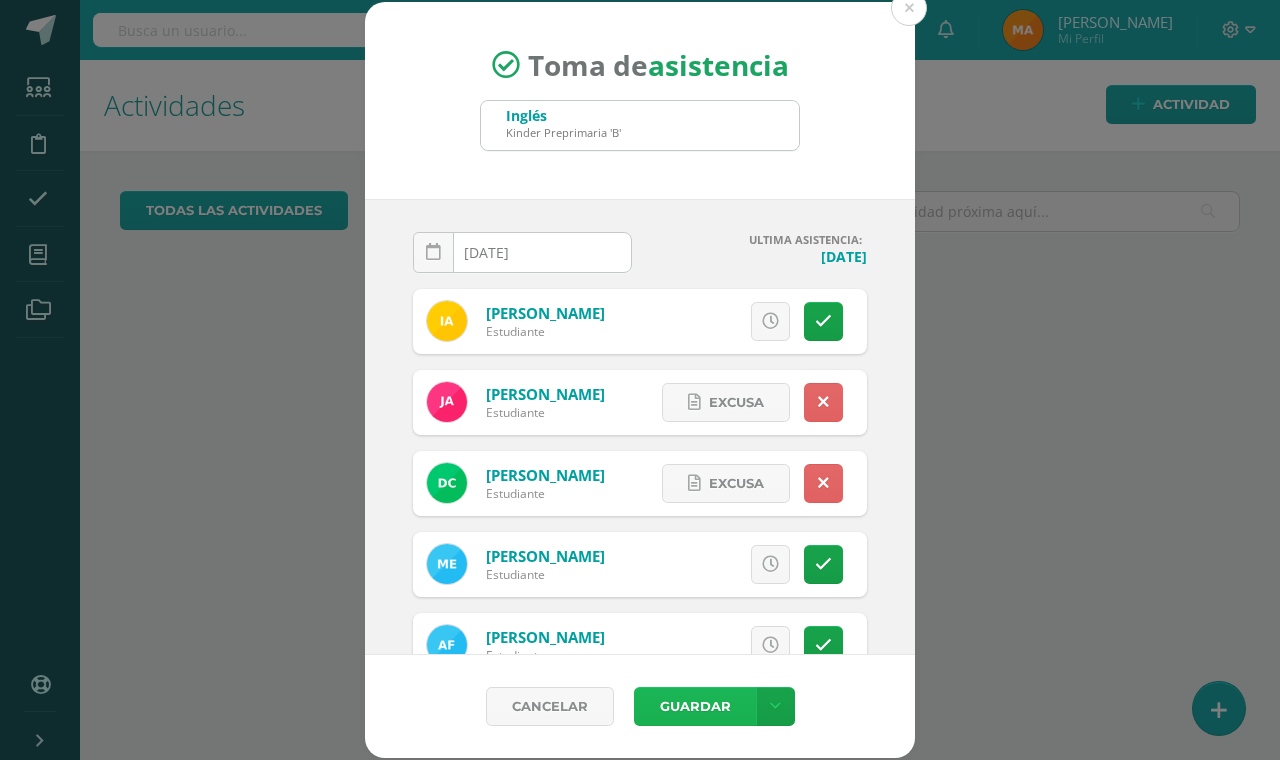 click on "Guardar" at bounding box center (695, 706) 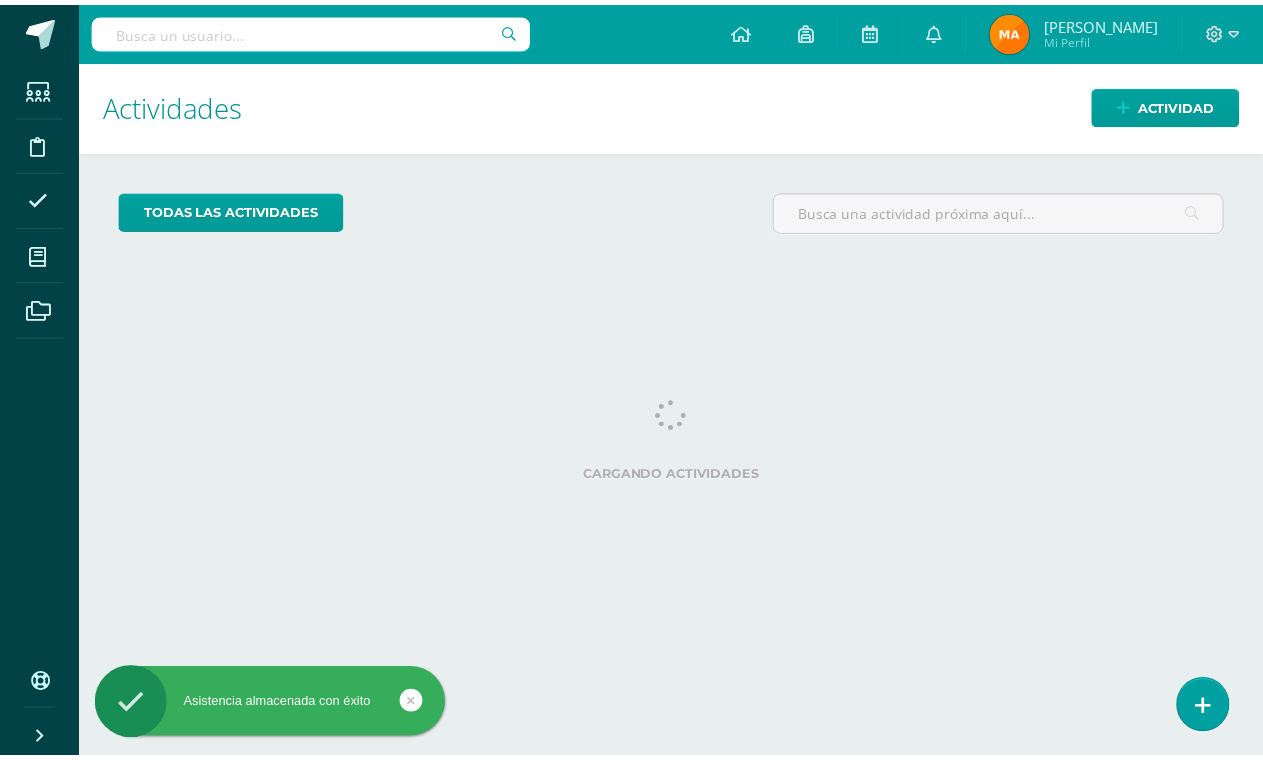 scroll, scrollTop: 0, scrollLeft: 0, axis: both 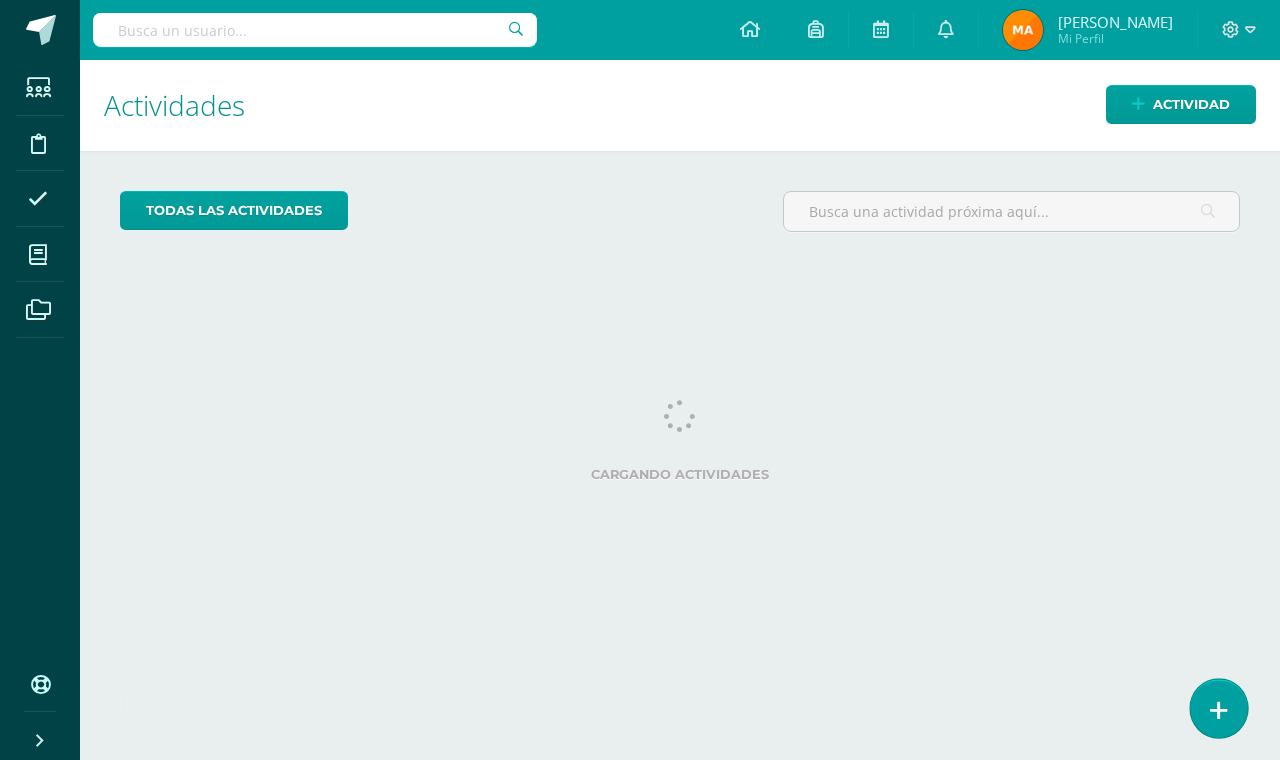 click at bounding box center [1218, 708] 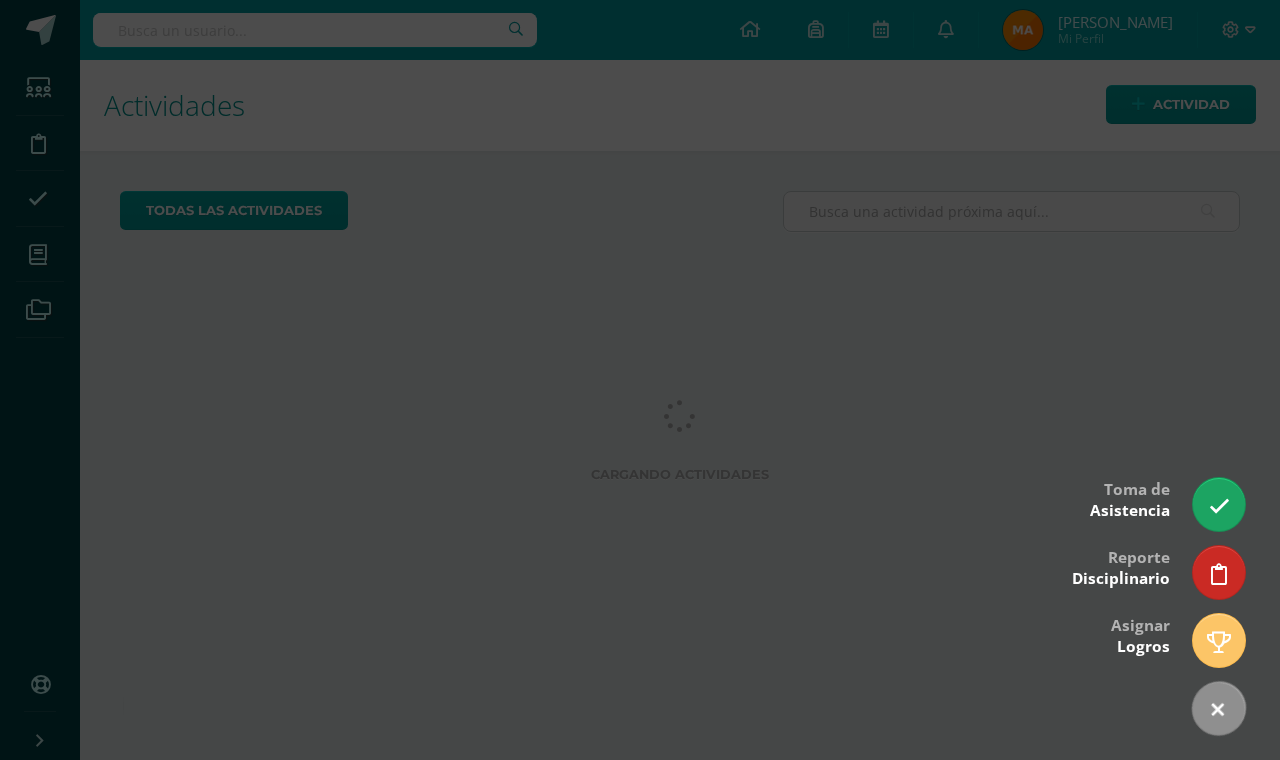 click at bounding box center [640, 380] 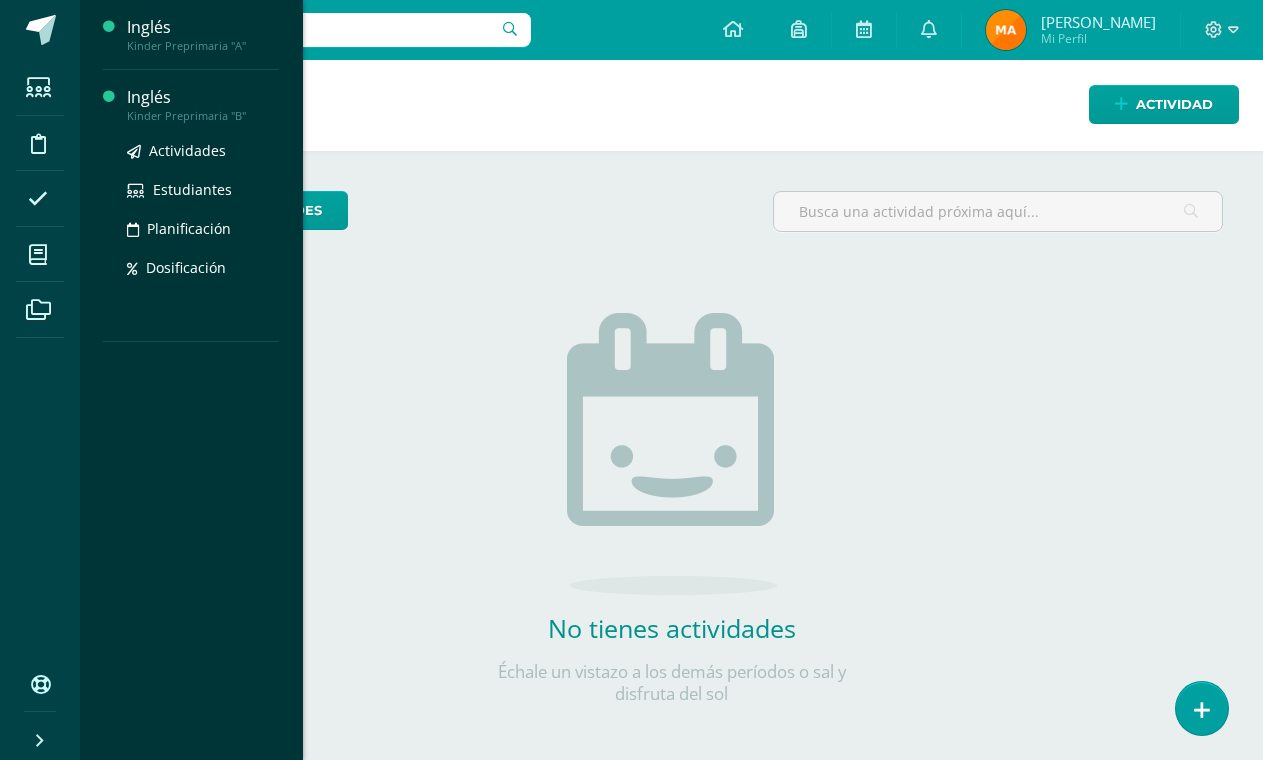 click on "Inglés" at bounding box center [203, 97] 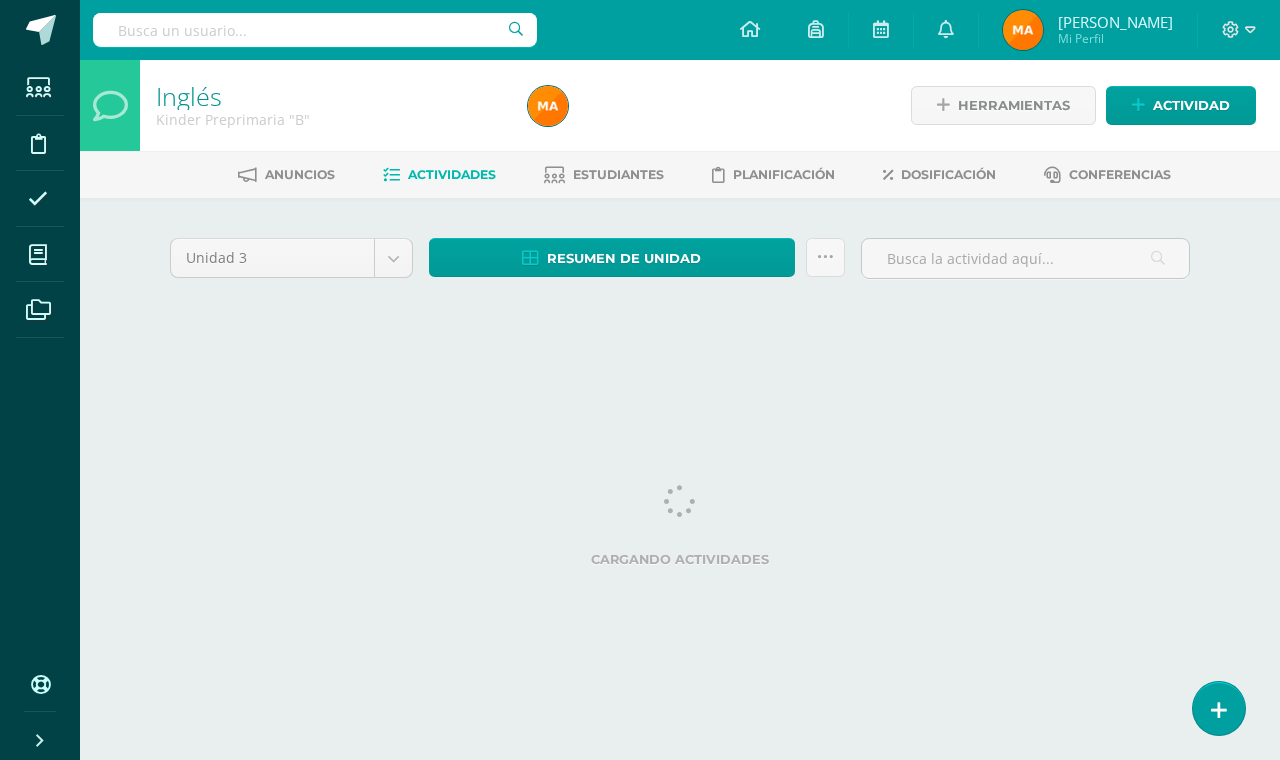 scroll, scrollTop: 0, scrollLeft: 0, axis: both 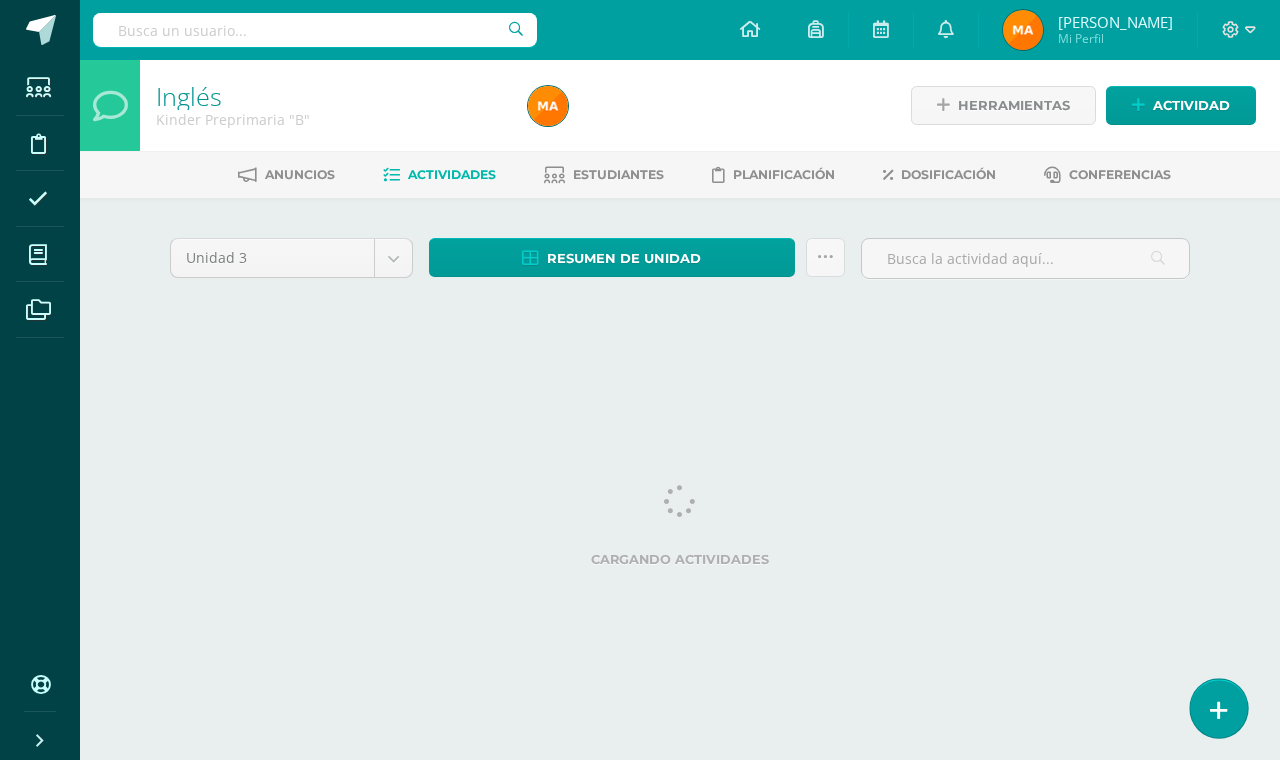 click at bounding box center (1218, 708) 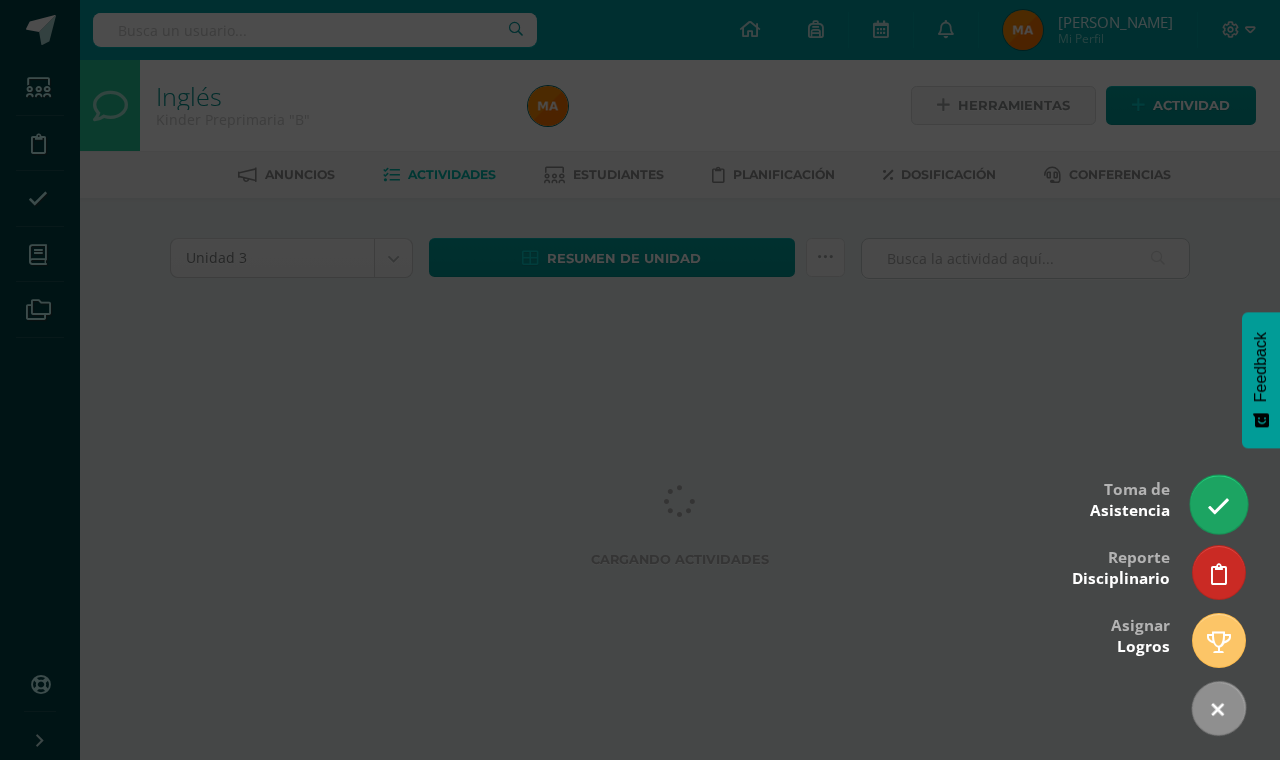 scroll, scrollTop: 0, scrollLeft: 0, axis: both 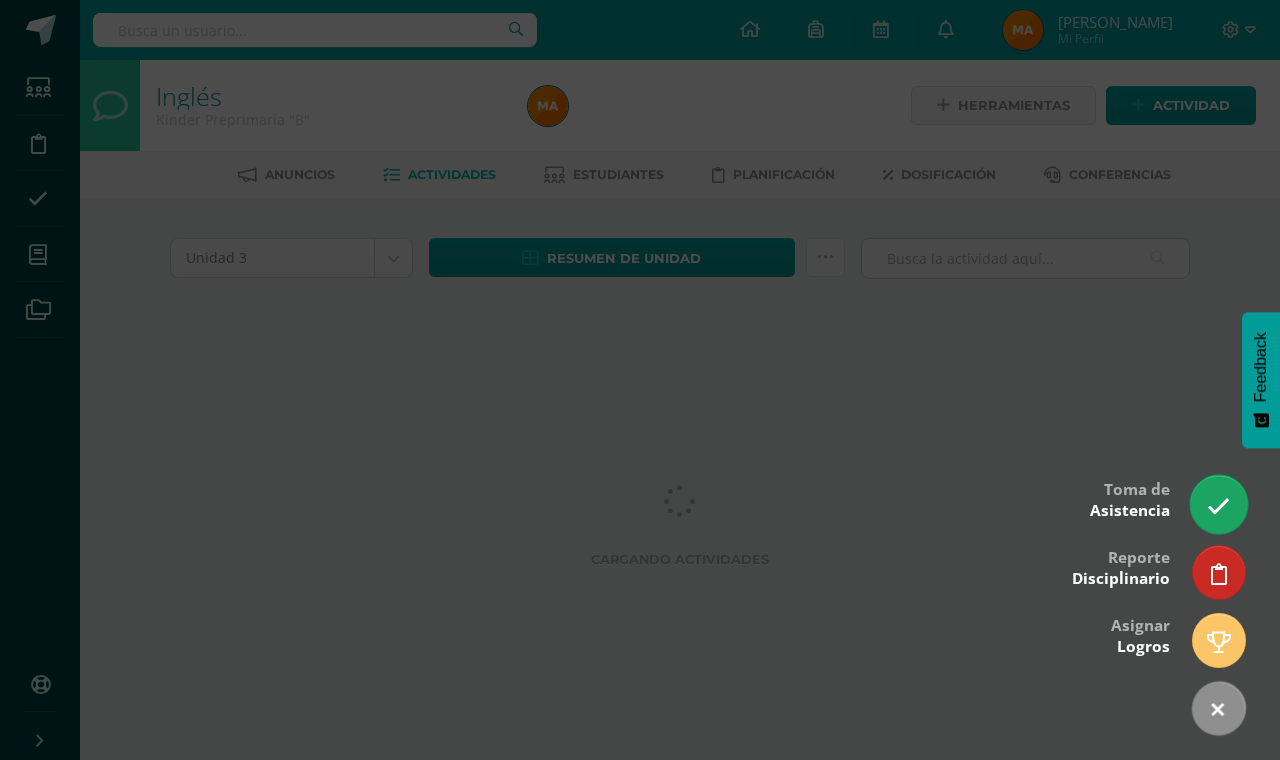 click at bounding box center (1218, 506) 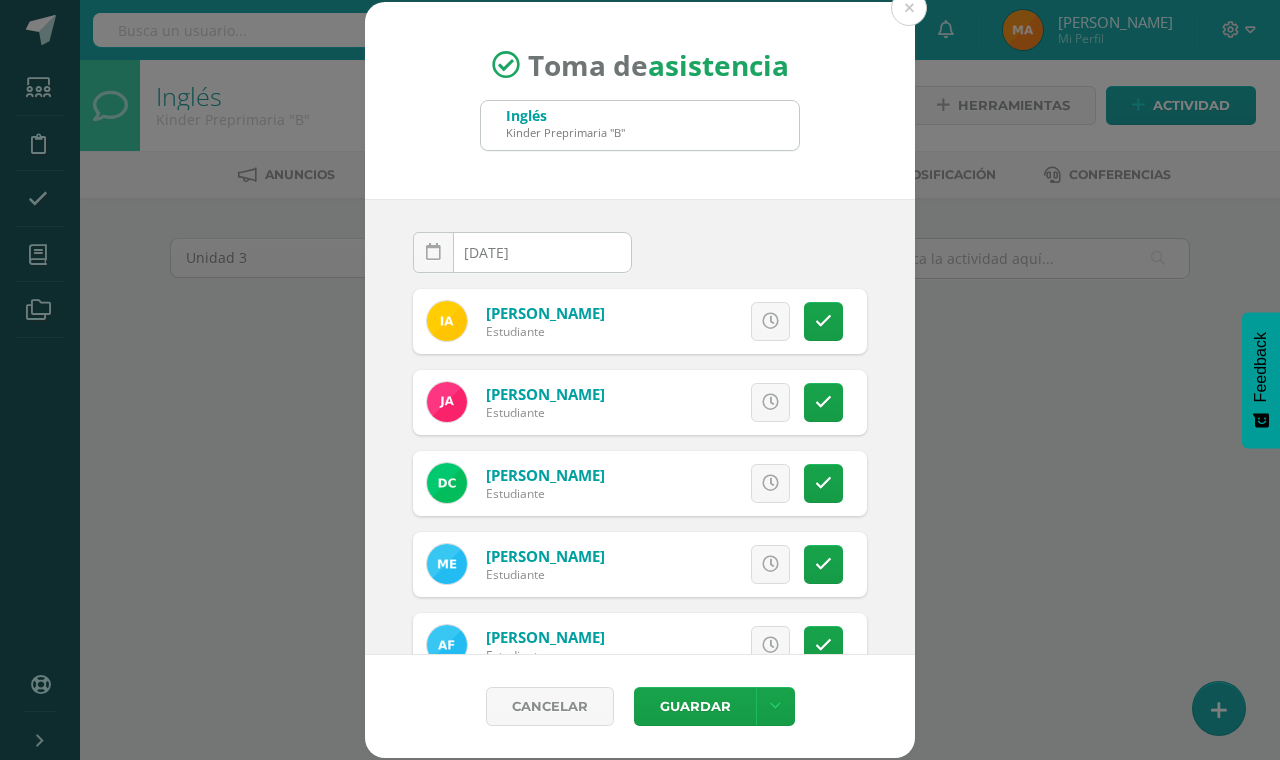 click on "2025-07-10
July, 2025 Mo Tu We Th Fr Sa Su 30 1 2 3 4 5 6 7 8 9 10 11 12 13 14 15 16 17 18 19 20 21 22 23 24 25 26 27 28 29 30 31 1 2 3 4 5 6 7 8 9 10 false Clear date" at bounding box center (522, 260) 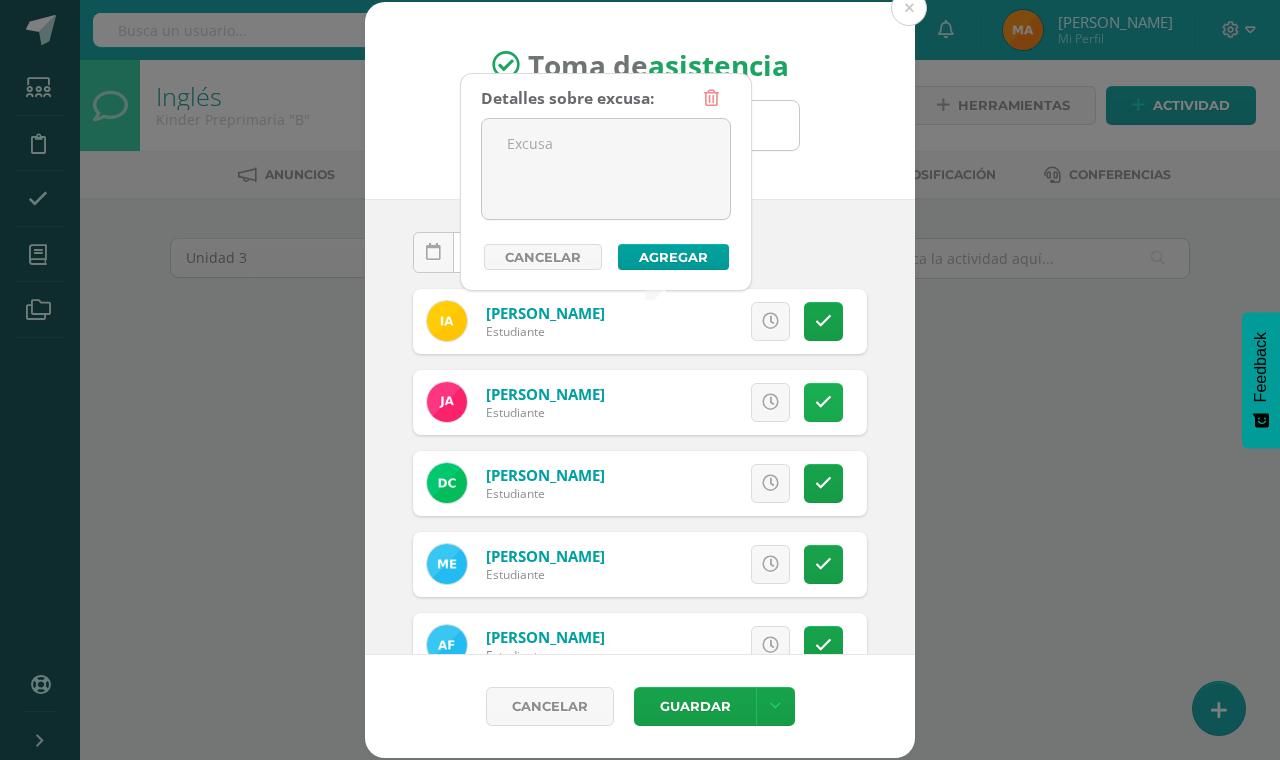 click at bounding box center (823, 402) 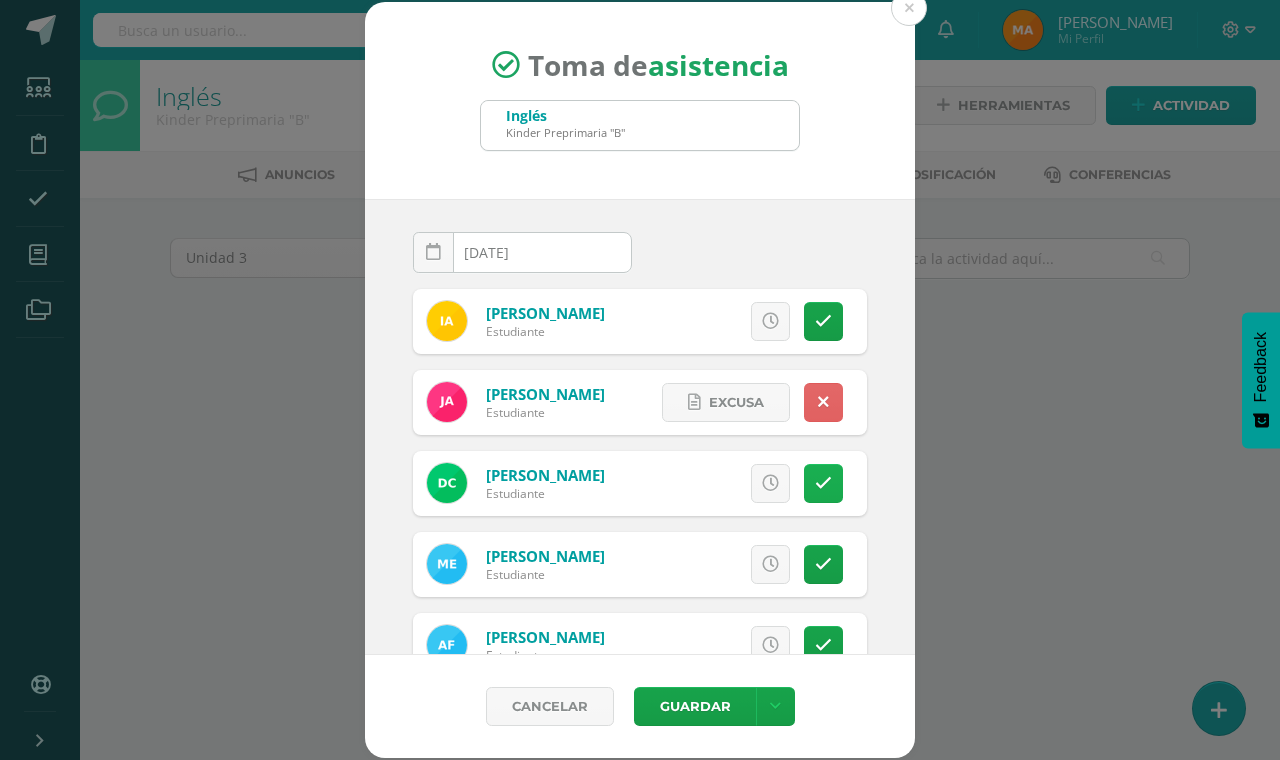 click at bounding box center [823, 483] 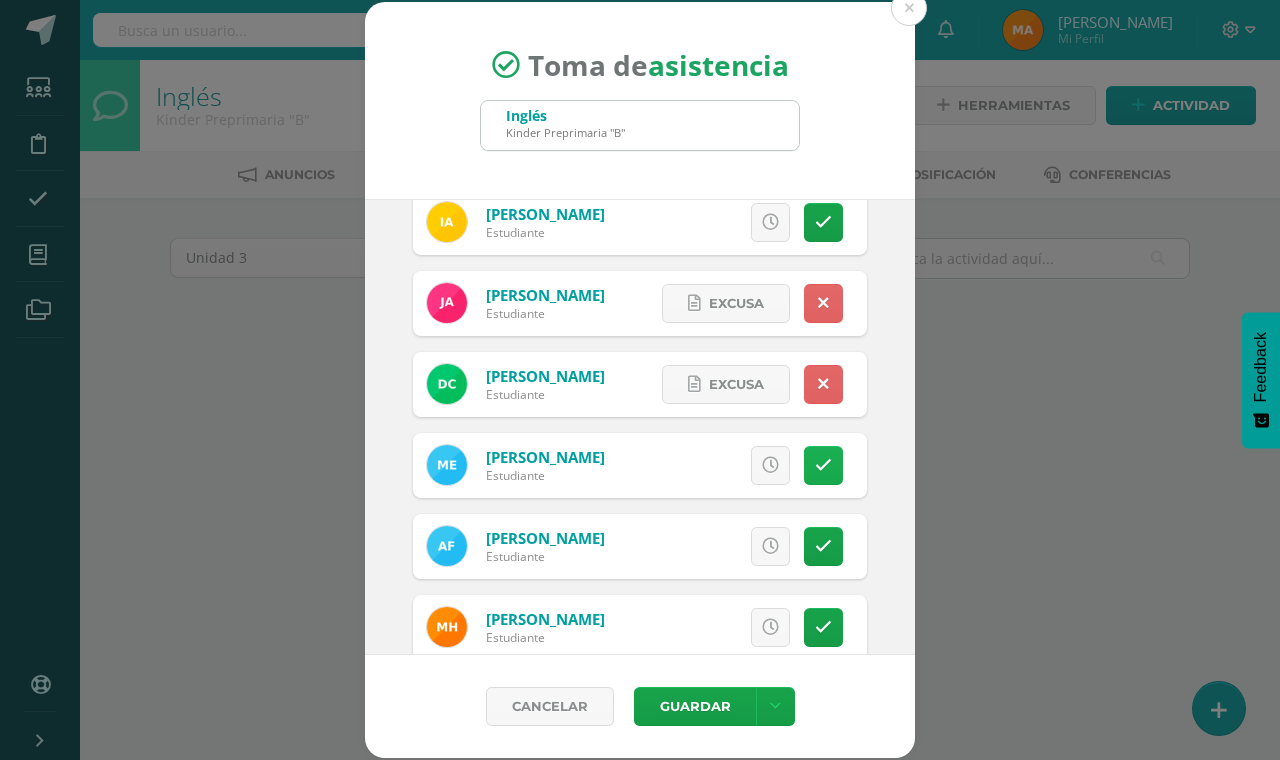scroll, scrollTop: 100, scrollLeft: 0, axis: vertical 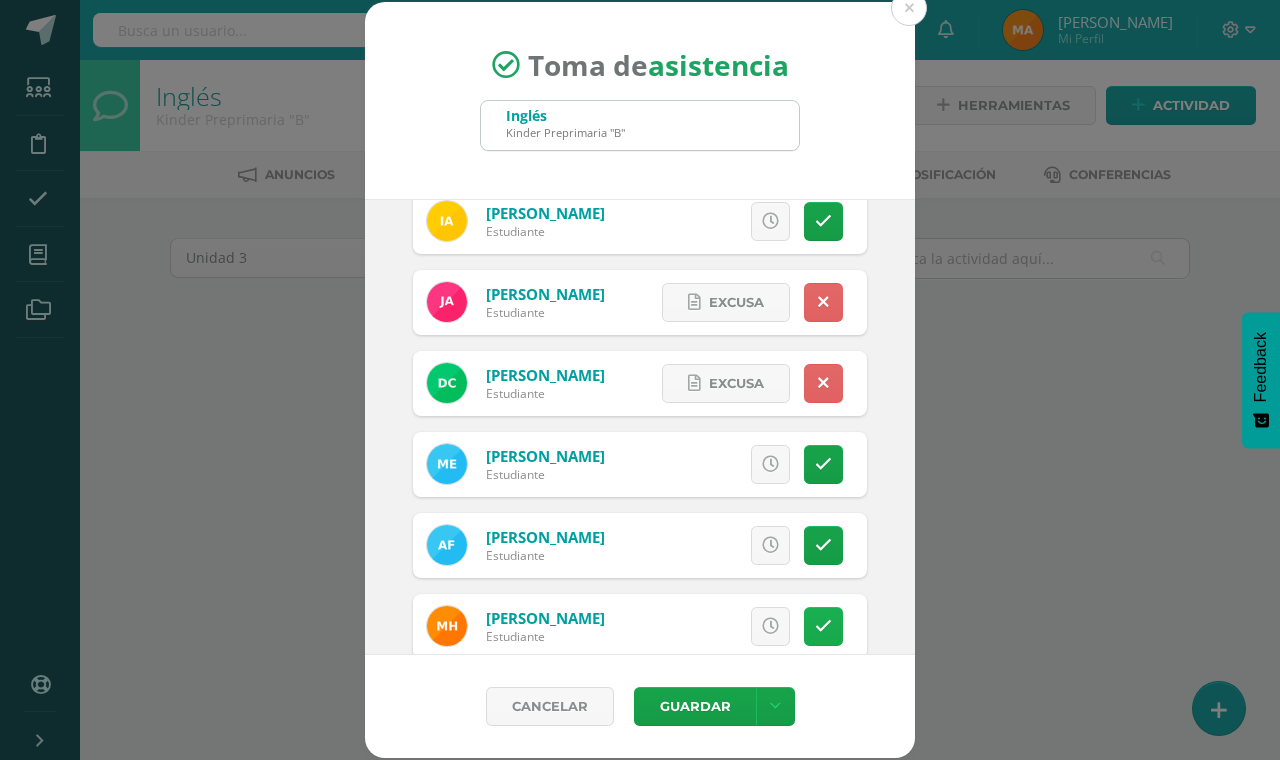 click at bounding box center (823, 626) 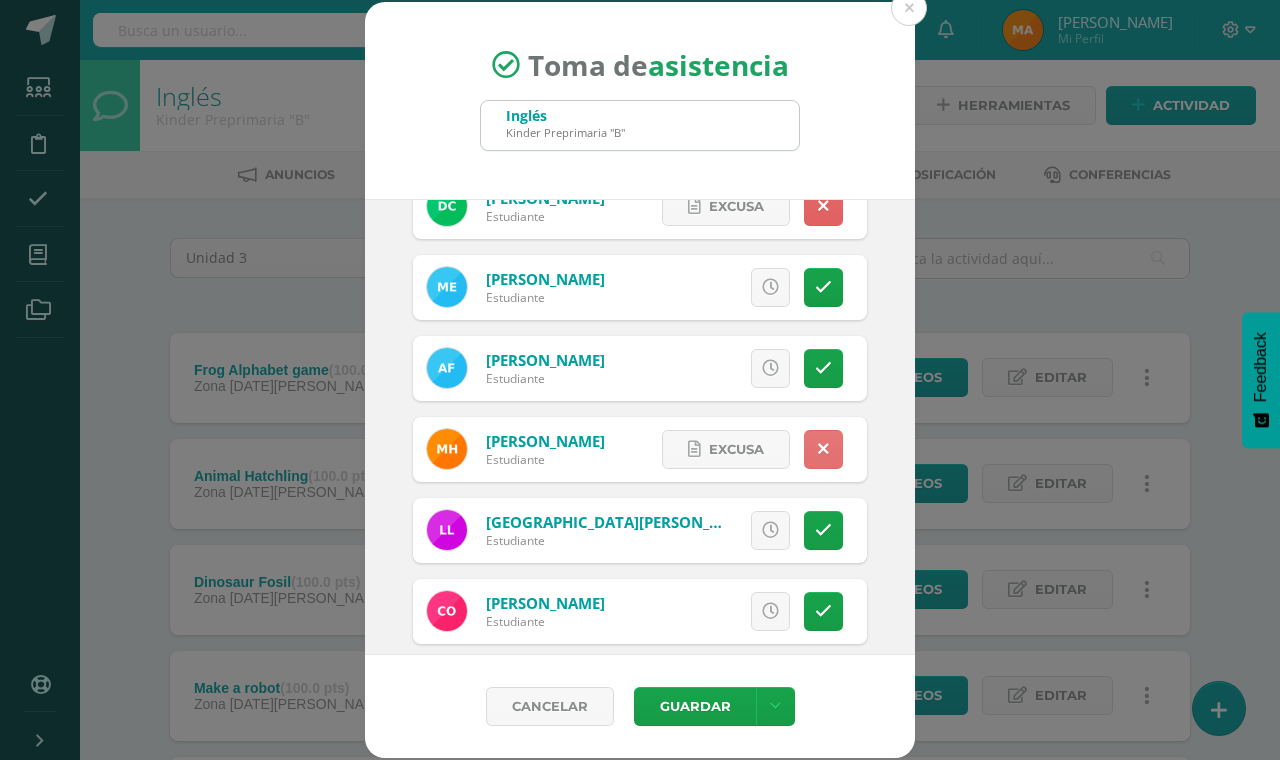 scroll, scrollTop: 300, scrollLeft: 0, axis: vertical 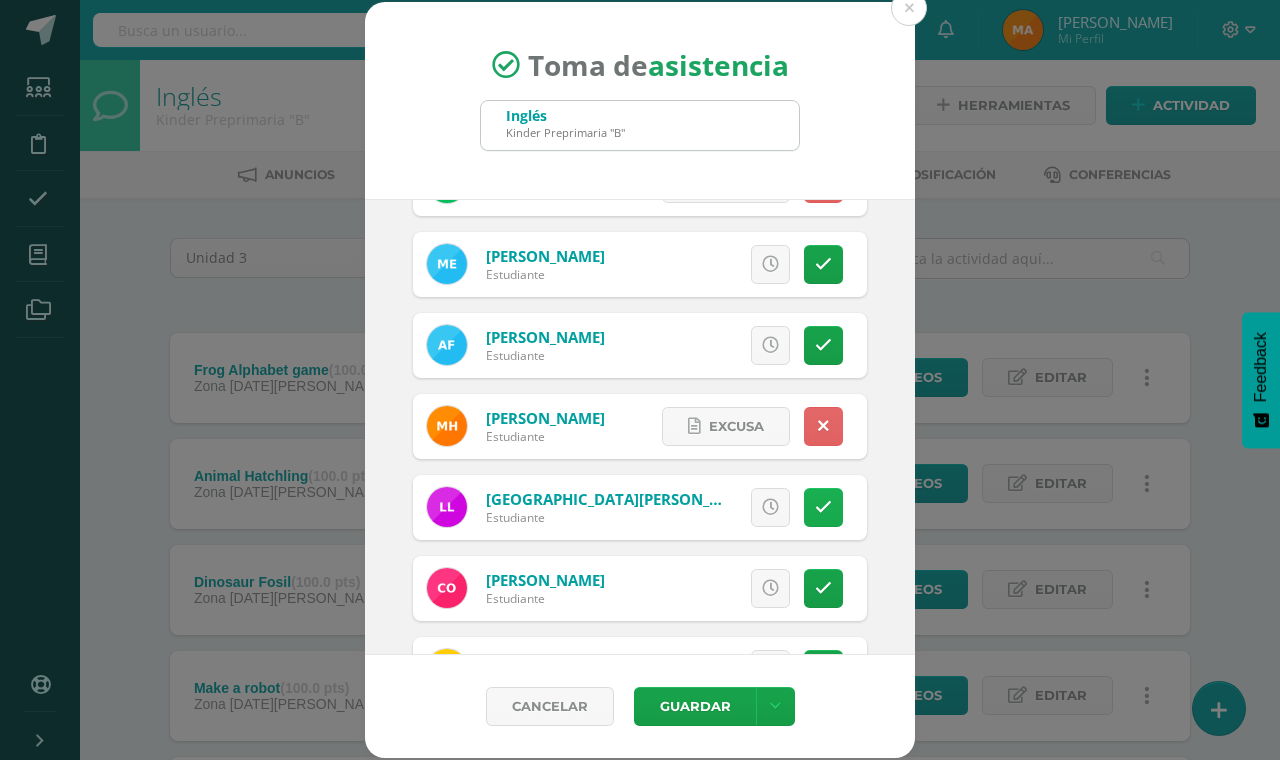 click at bounding box center (823, 507) 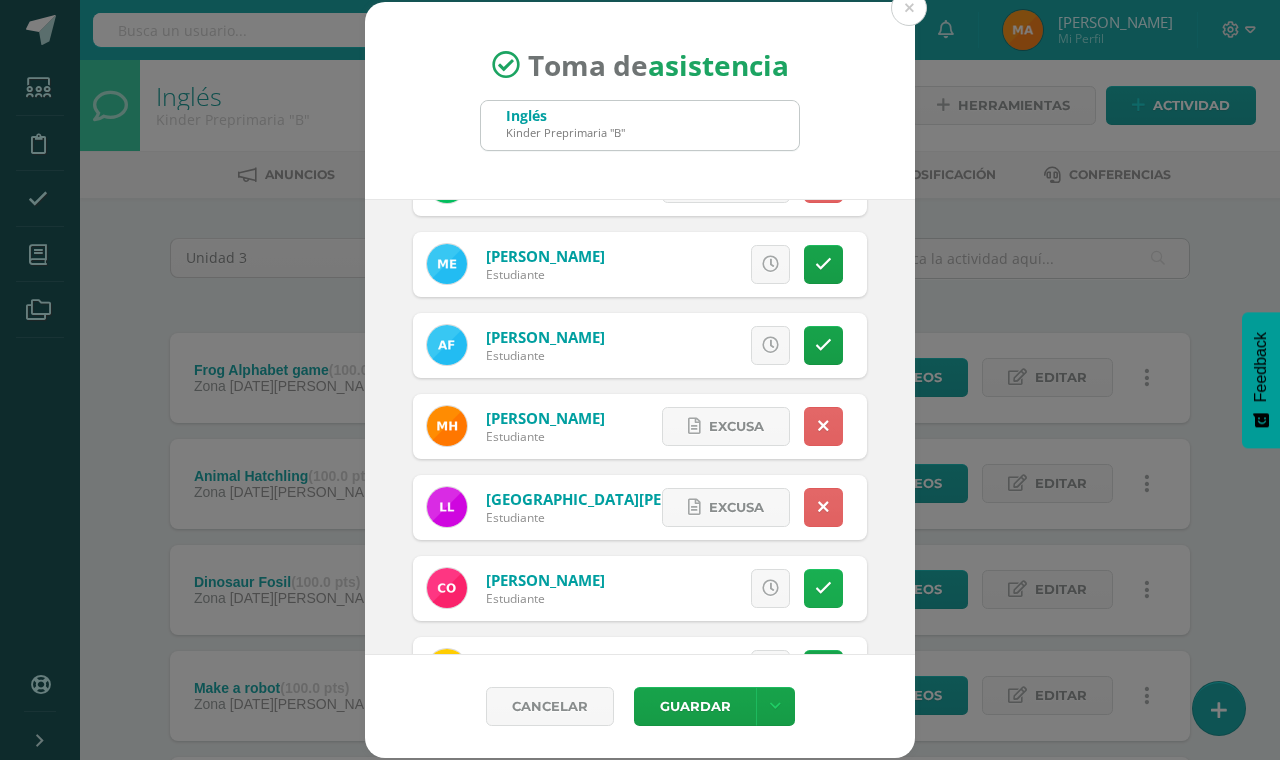 click at bounding box center [823, 588] 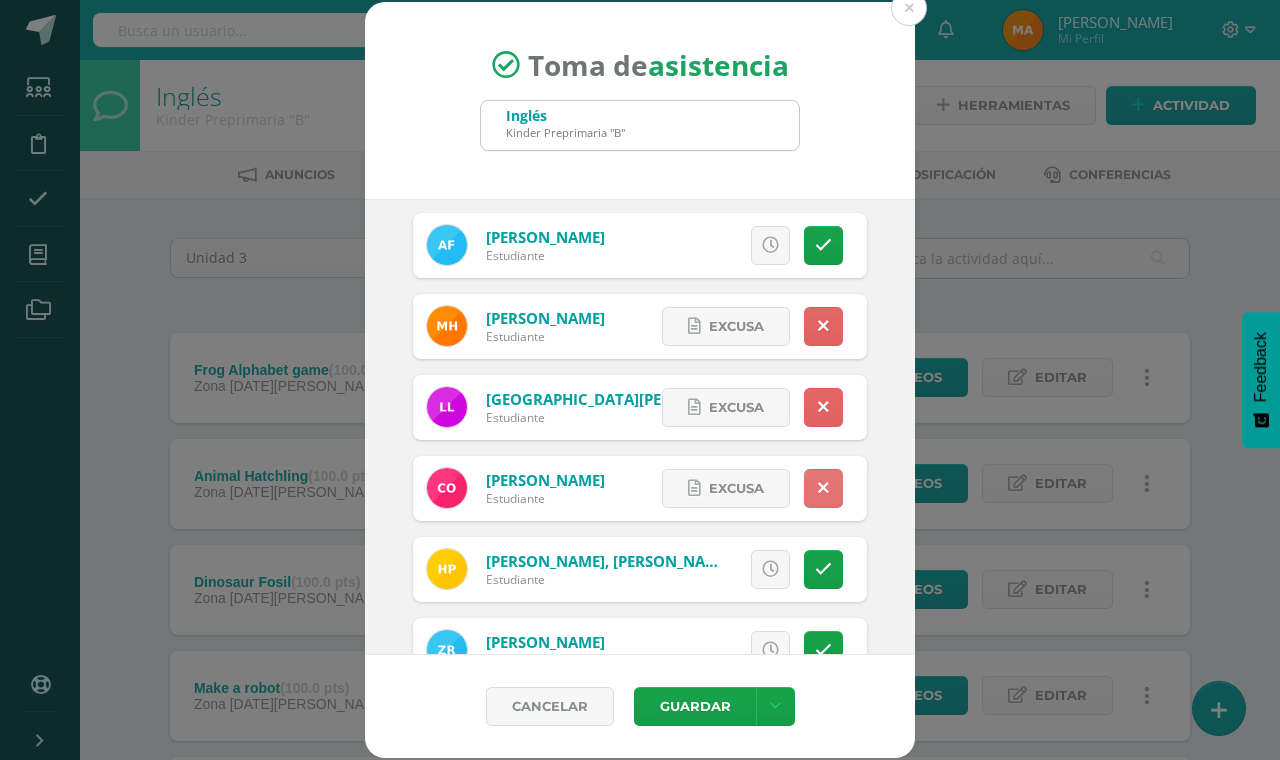 scroll, scrollTop: 500, scrollLeft: 0, axis: vertical 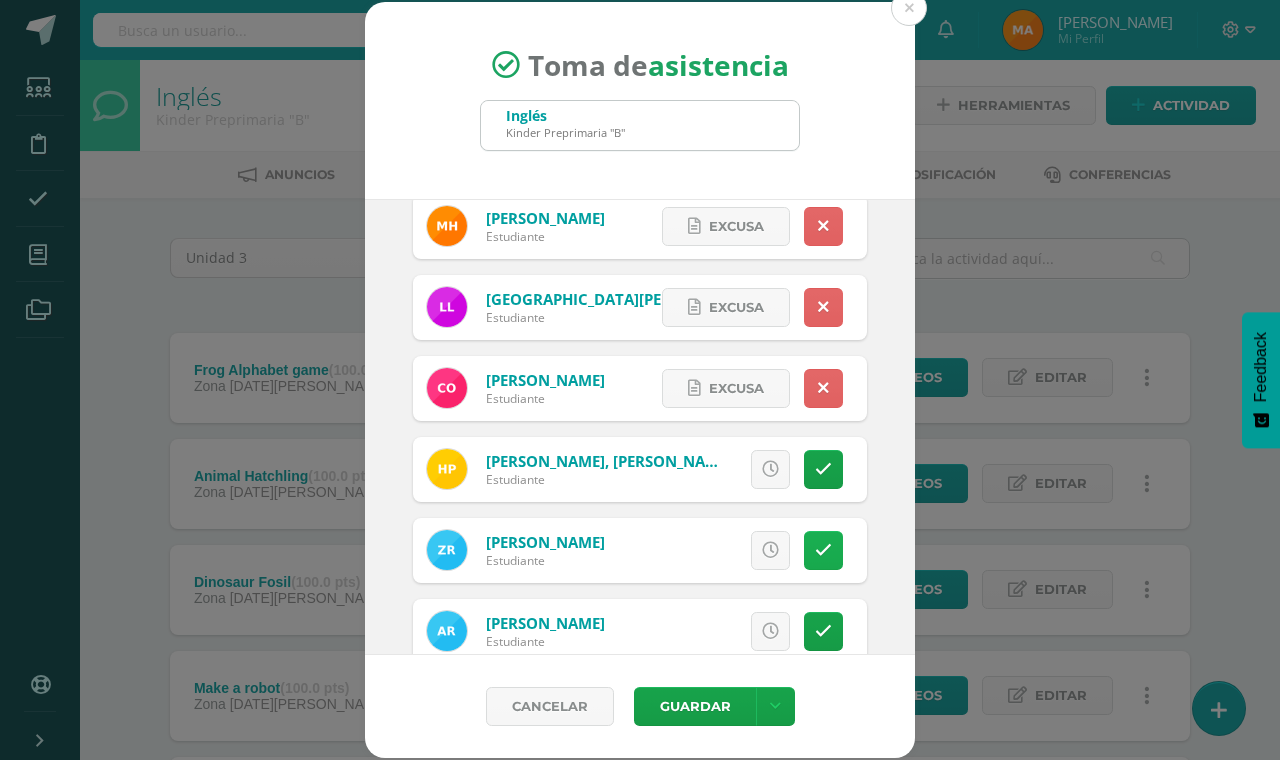 click at bounding box center (823, 550) 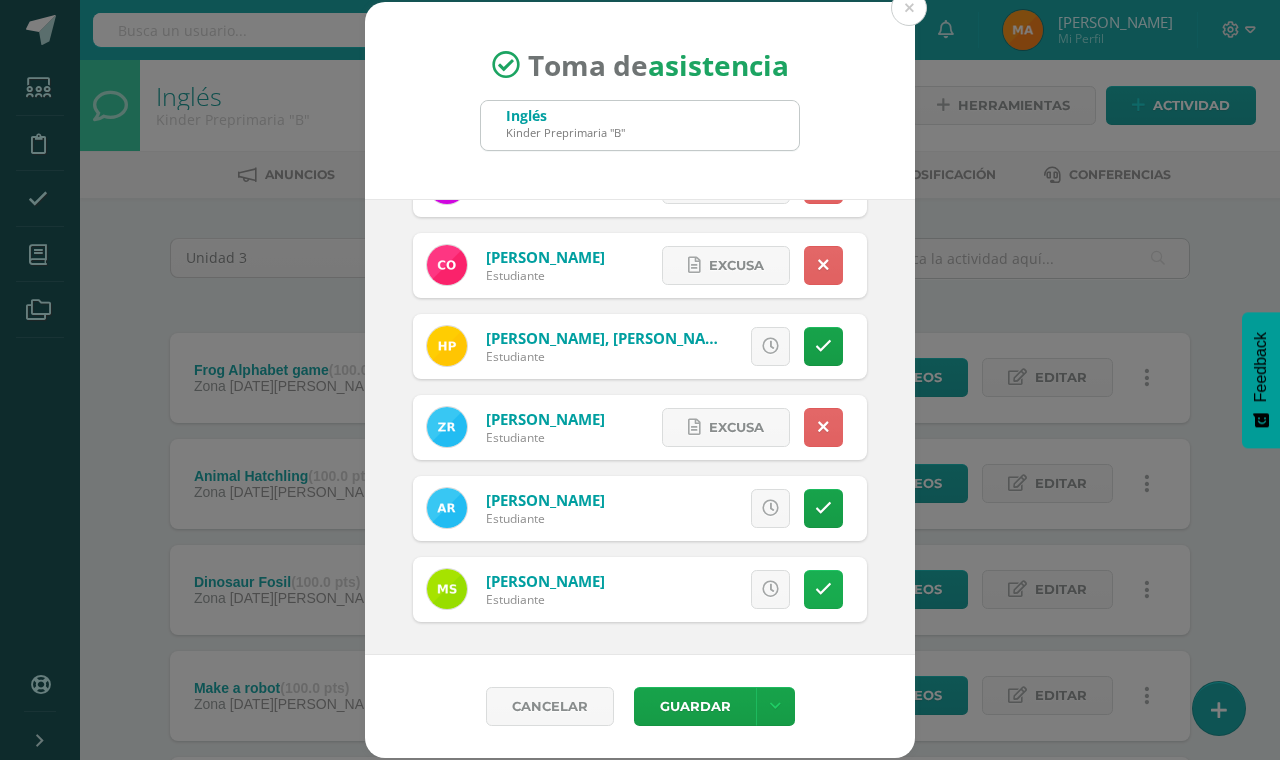 click at bounding box center [823, 589] 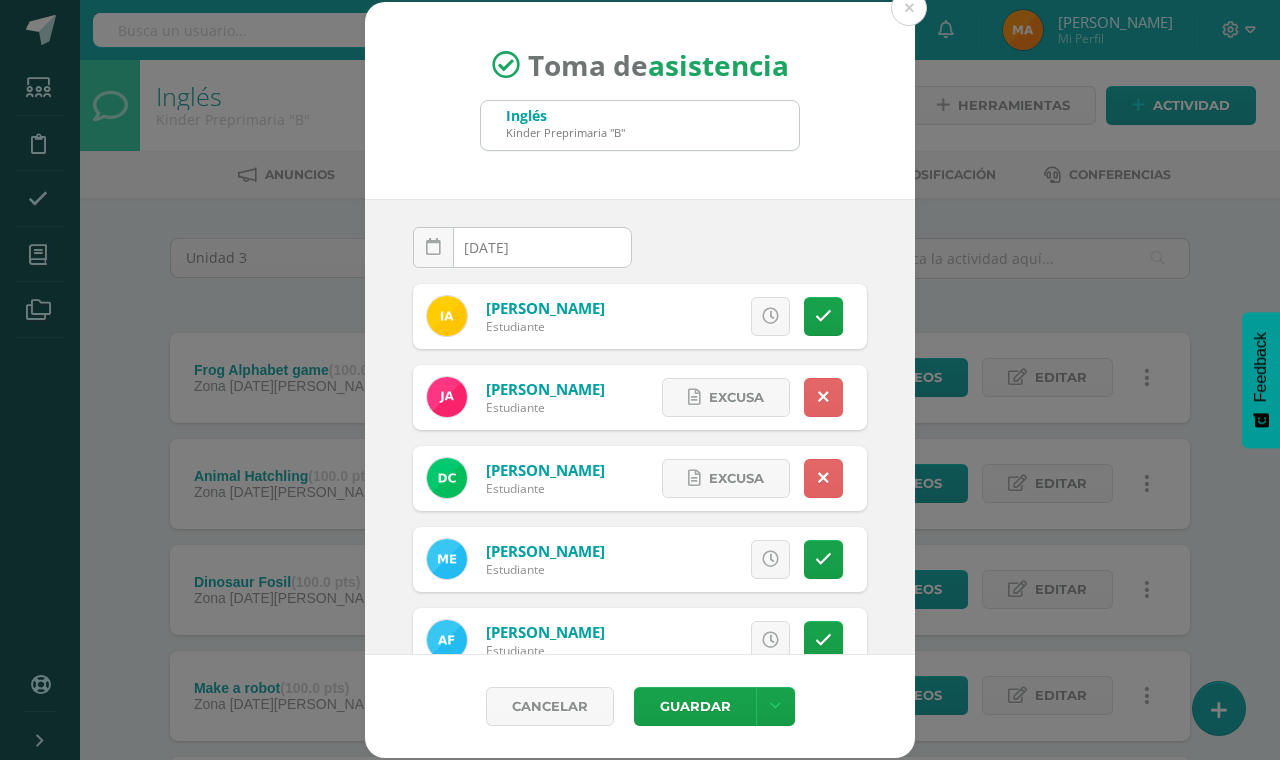 scroll, scrollTop: 0, scrollLeft: 0, axis: both 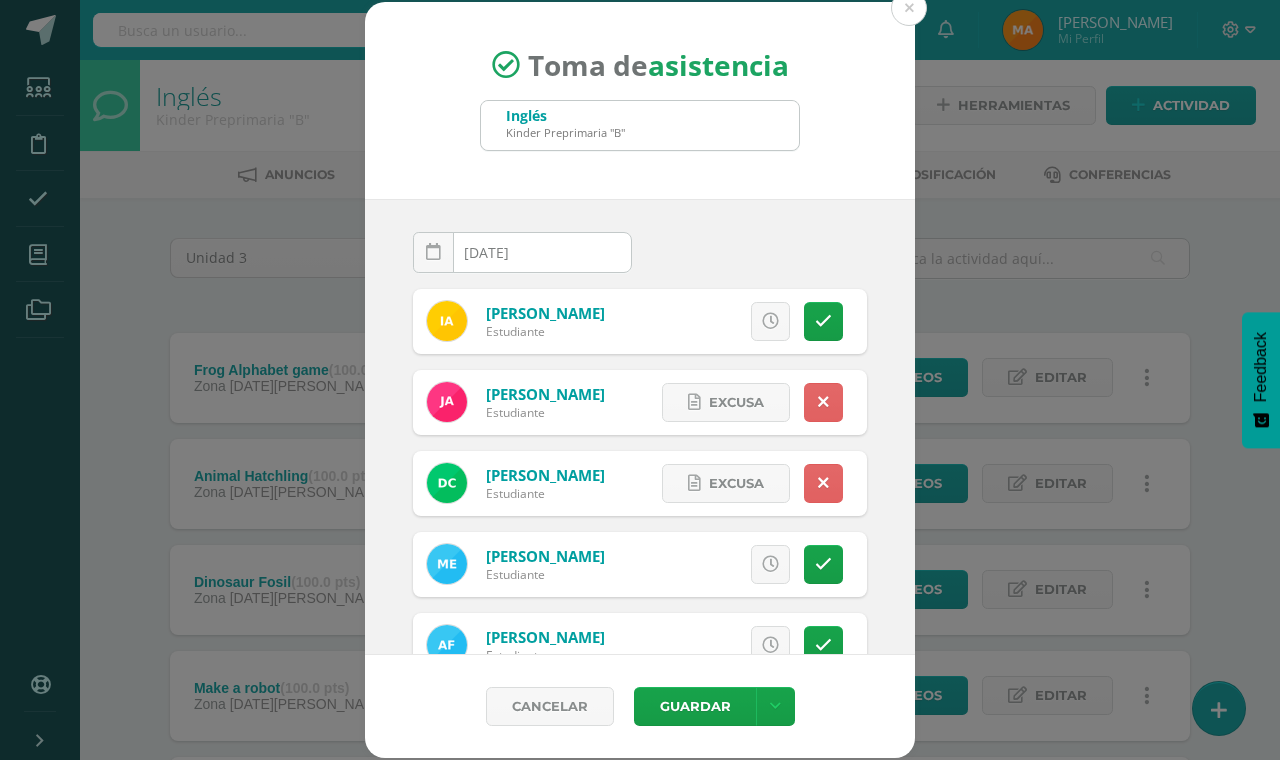 click on "[DATE]" at bounding box center (522, 252) 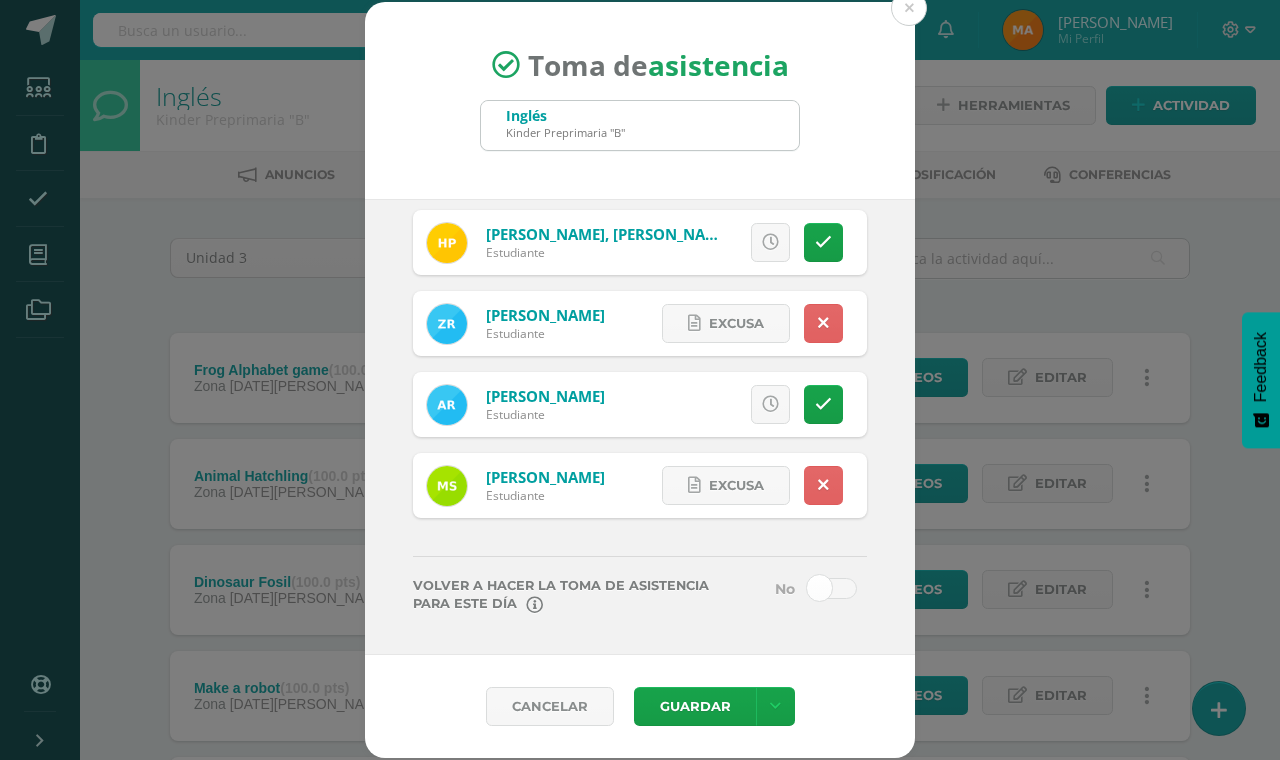 scroll, scrollTop: 805, scrollLeft: 0, axis: vertical 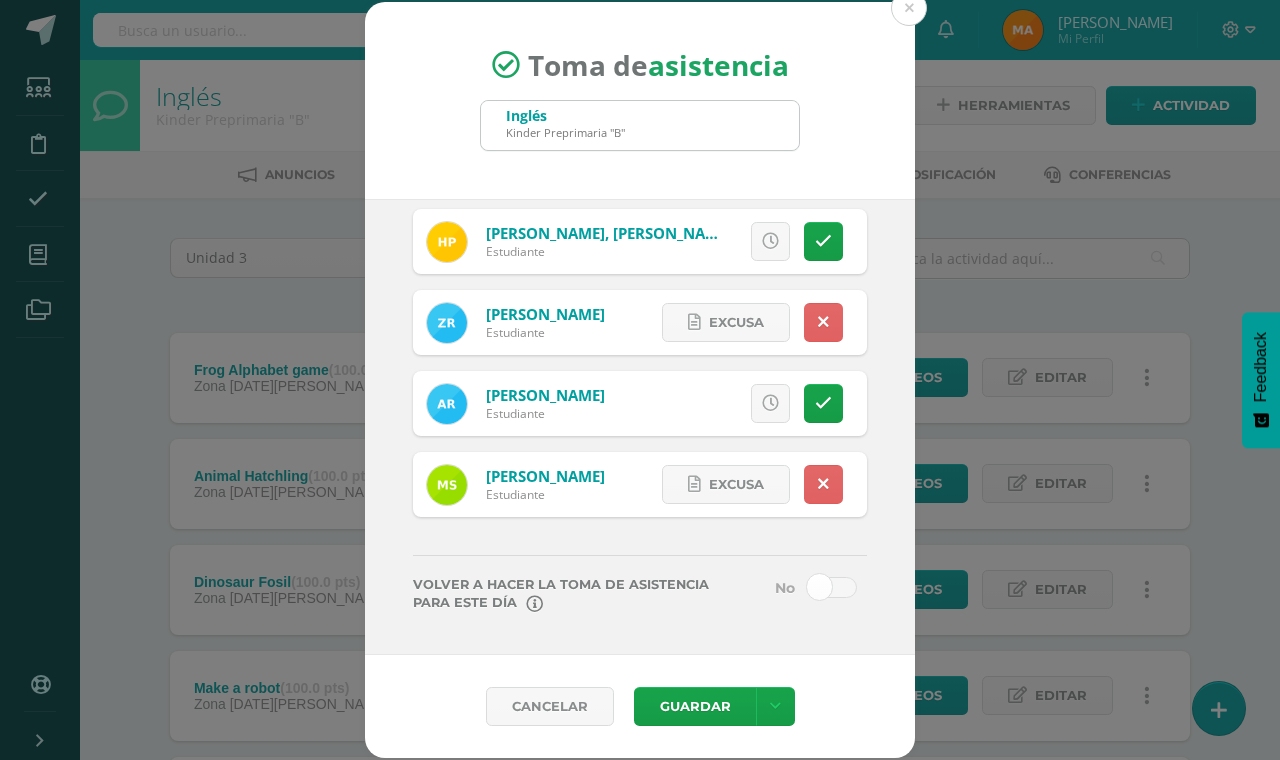 click at bounding box center (832, 587) 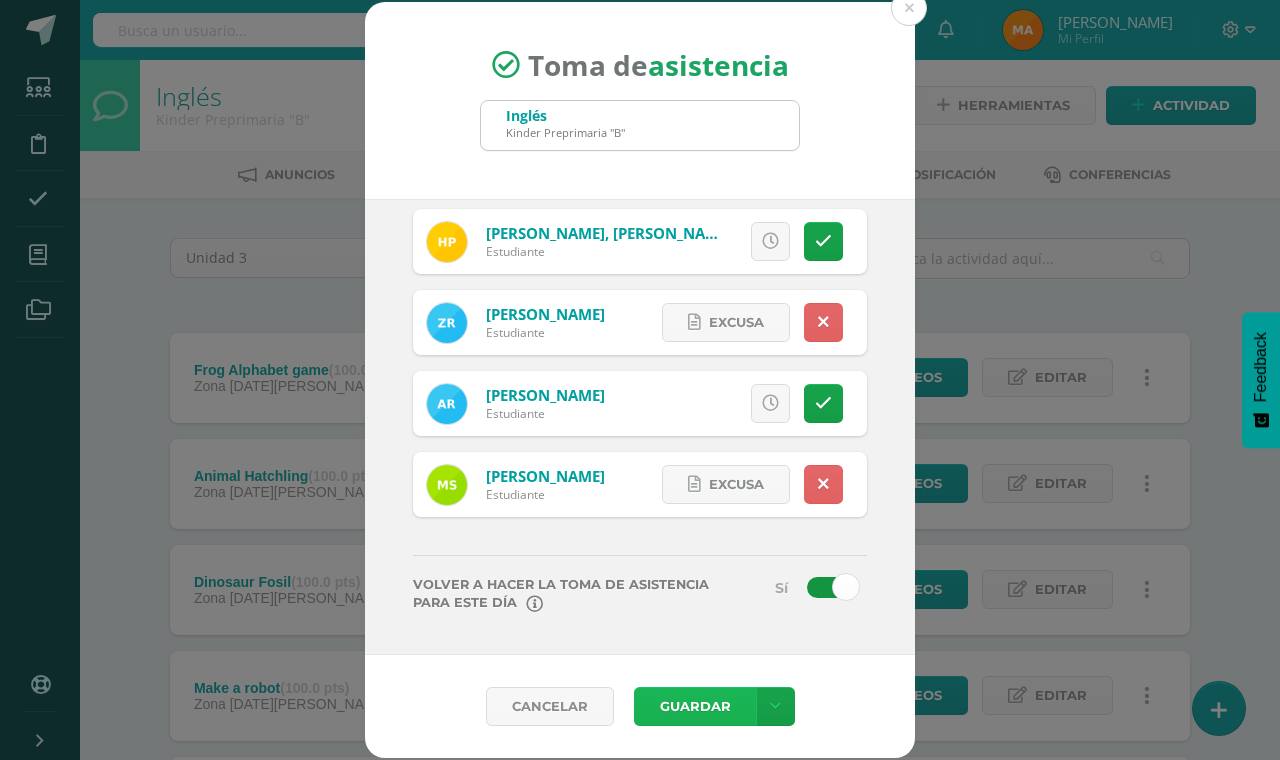 click on "Guardar" at bounding box center (695, 706) 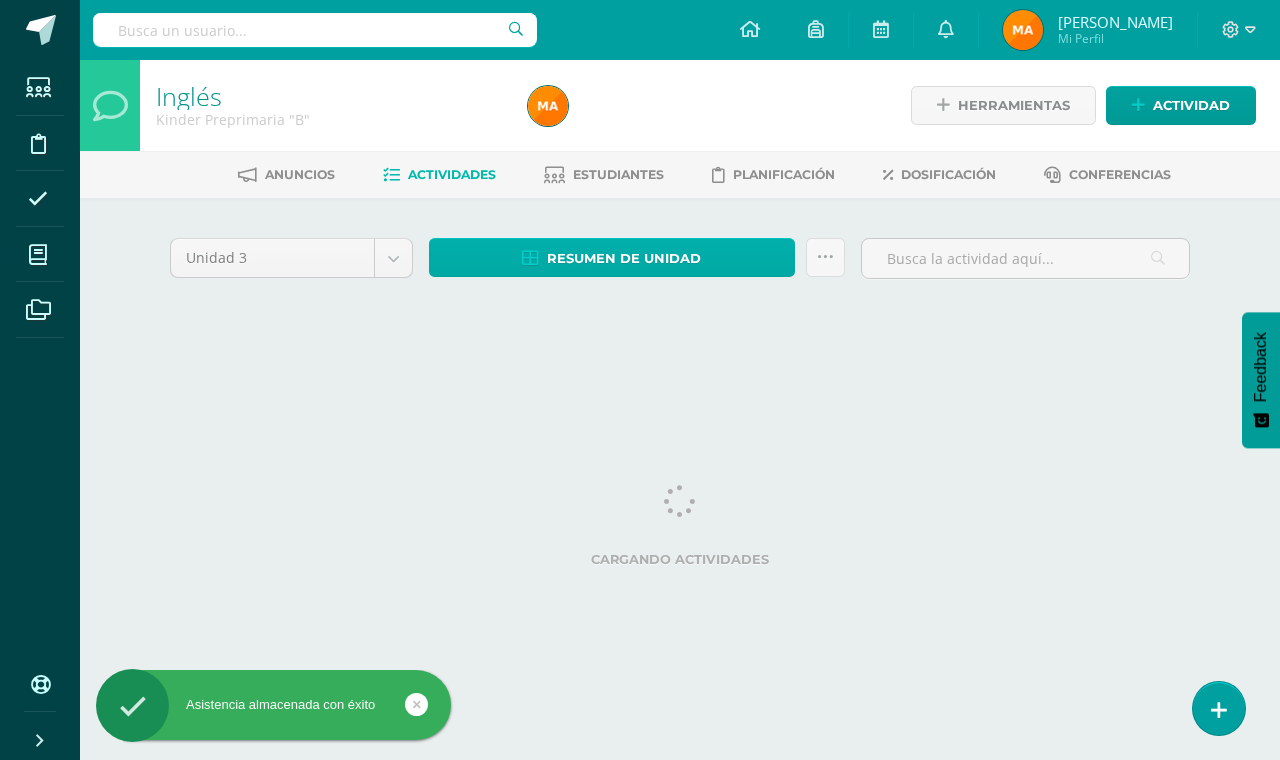 scroll, scrollTop: 0, scrollLeft: 0, axis: both 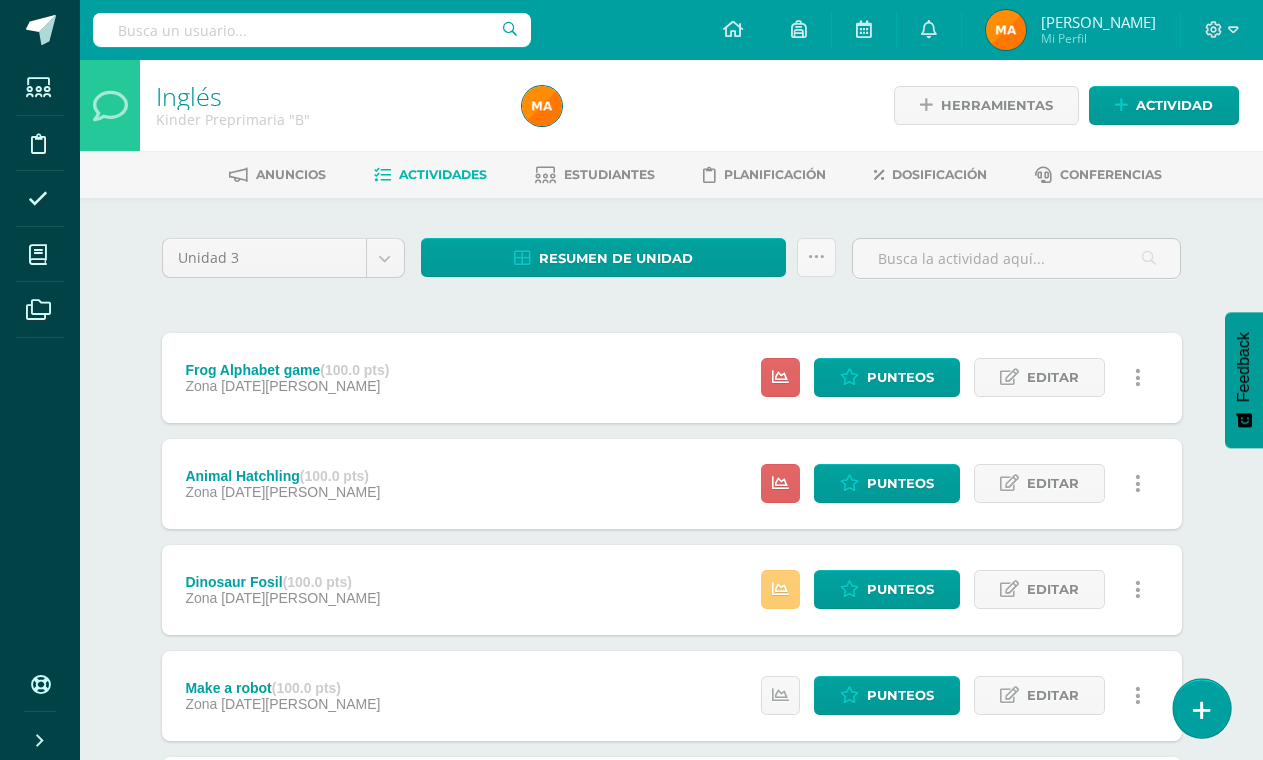 click at bounding box center [1201, 708] 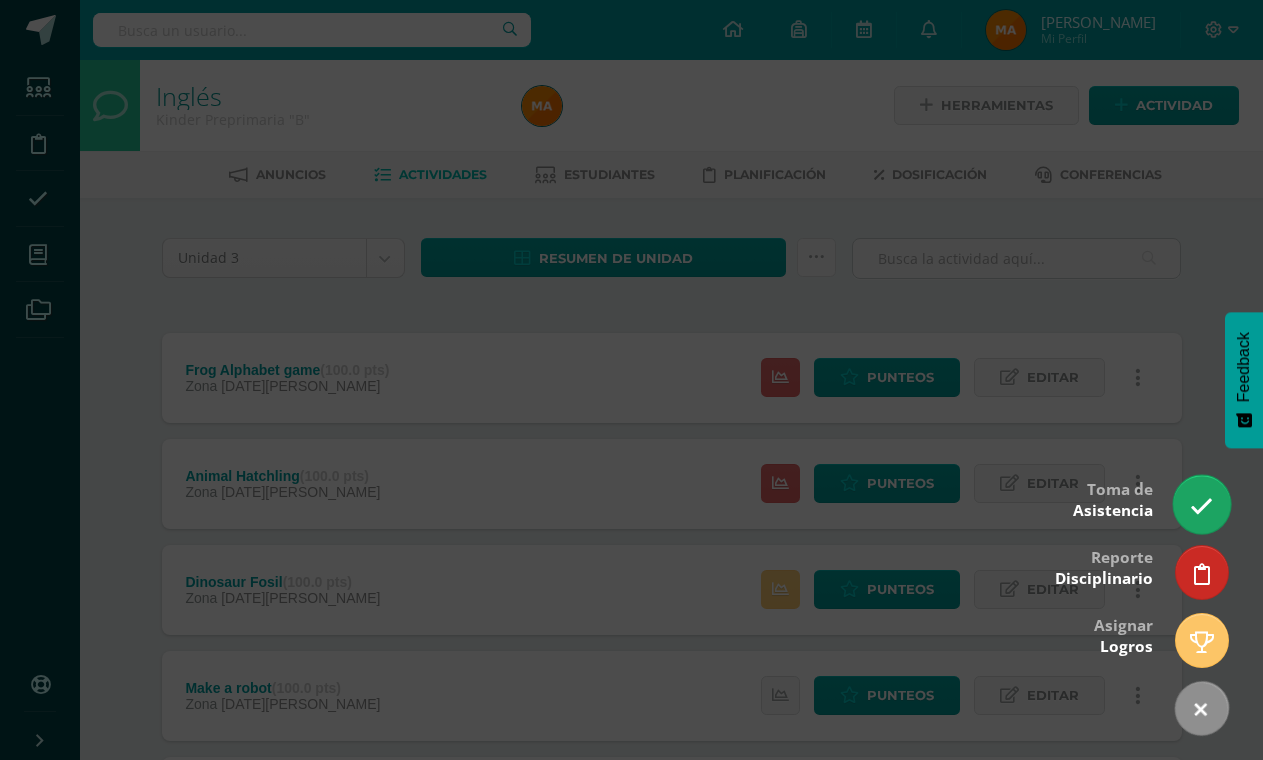 click at bounding box center [1201, 504] 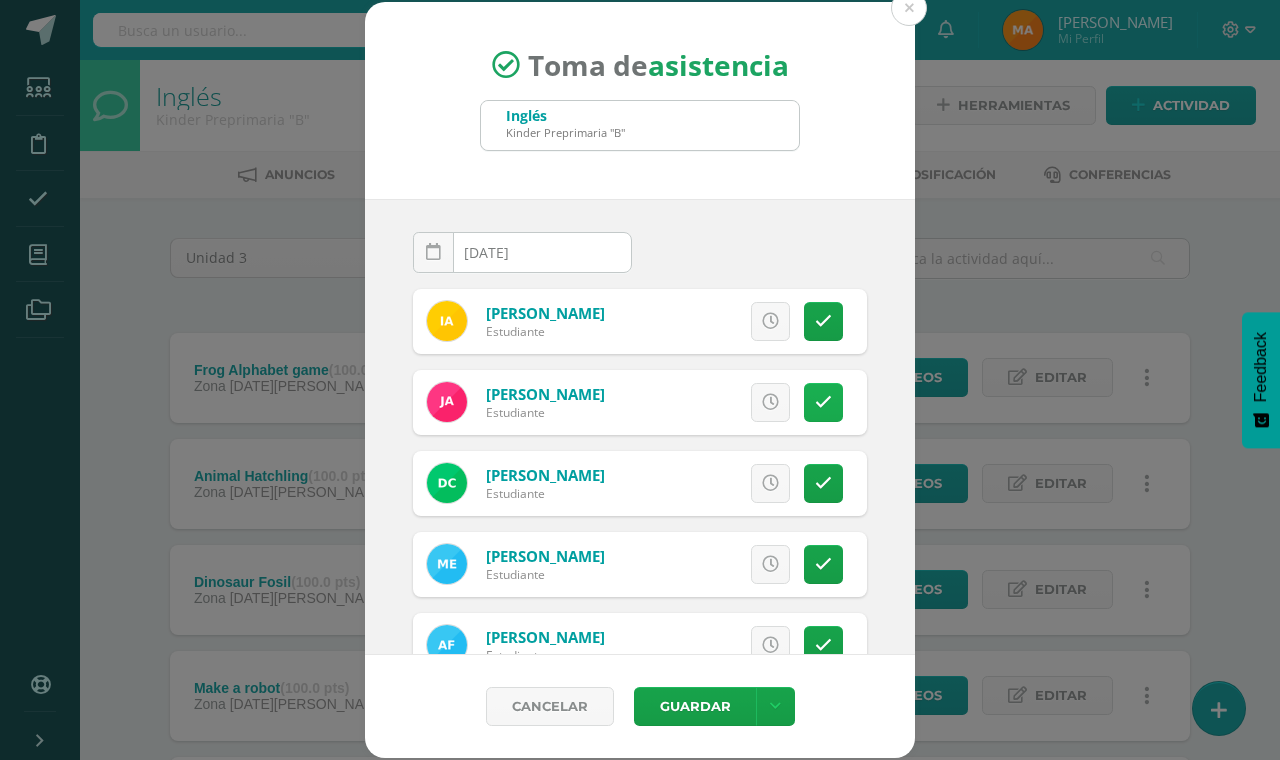 click at bounding box center (823, 402) 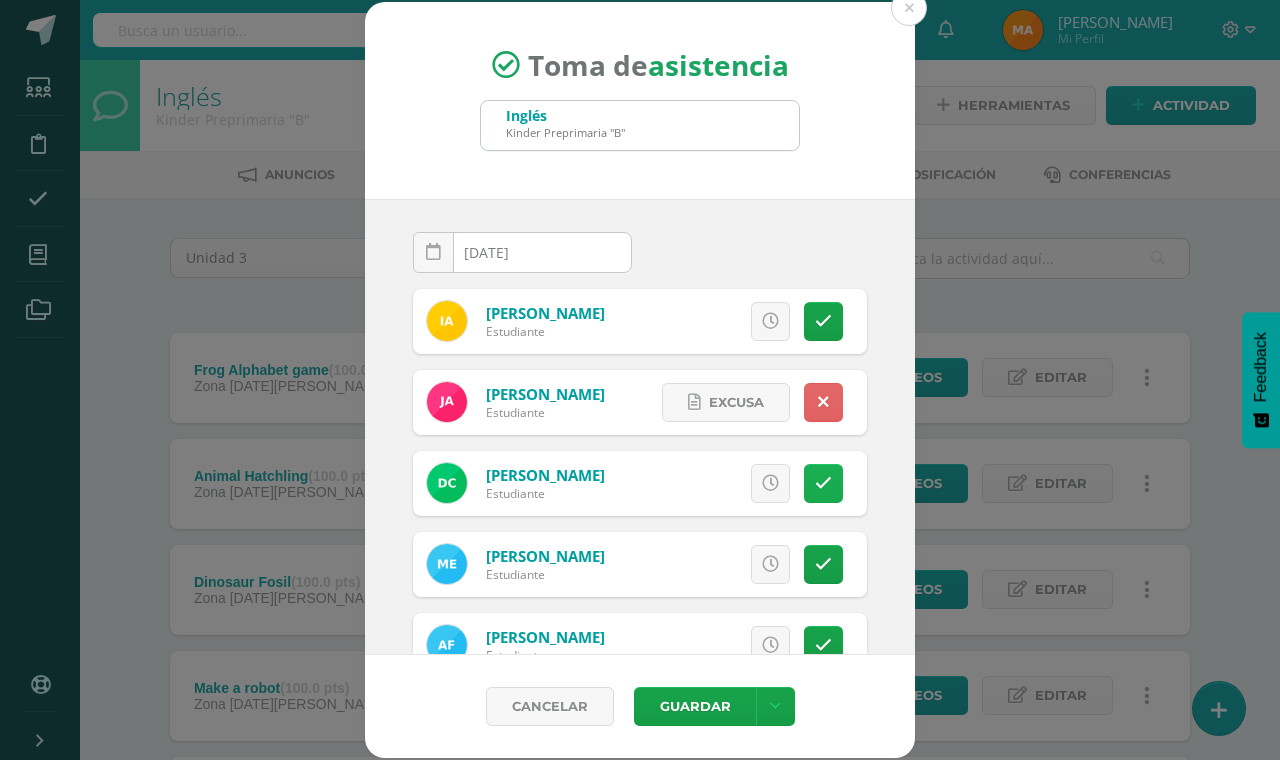 click at bounding box center [823, 483] 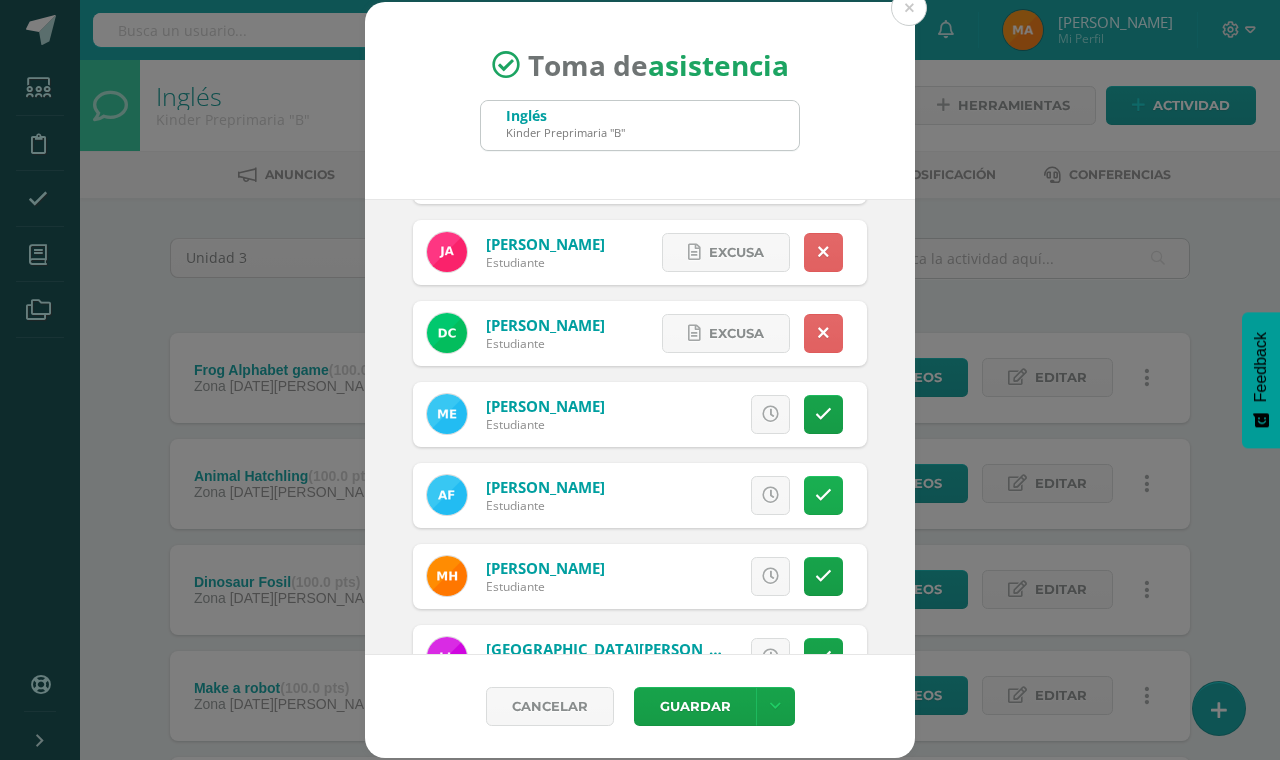 scroll, scrollTop: 200, scrollLeft: 0, axis: vertical 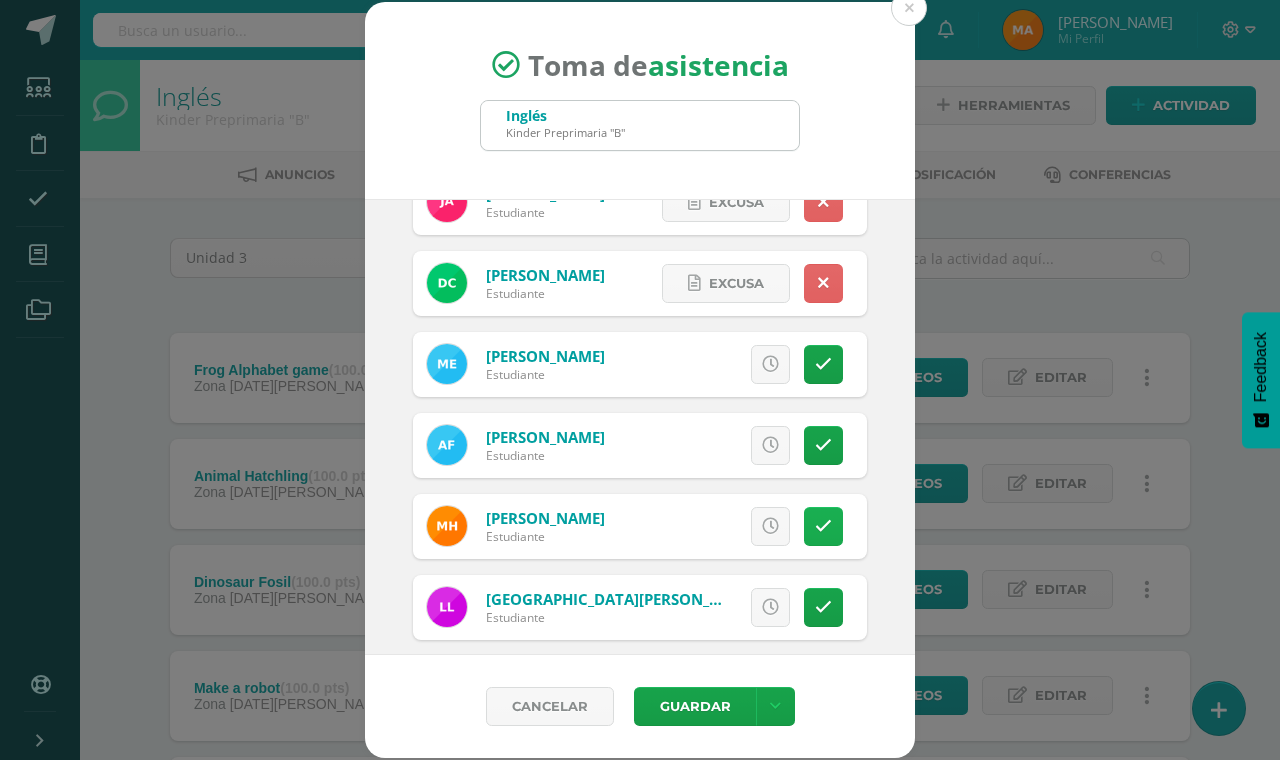 click at bounding box center (823, 526) 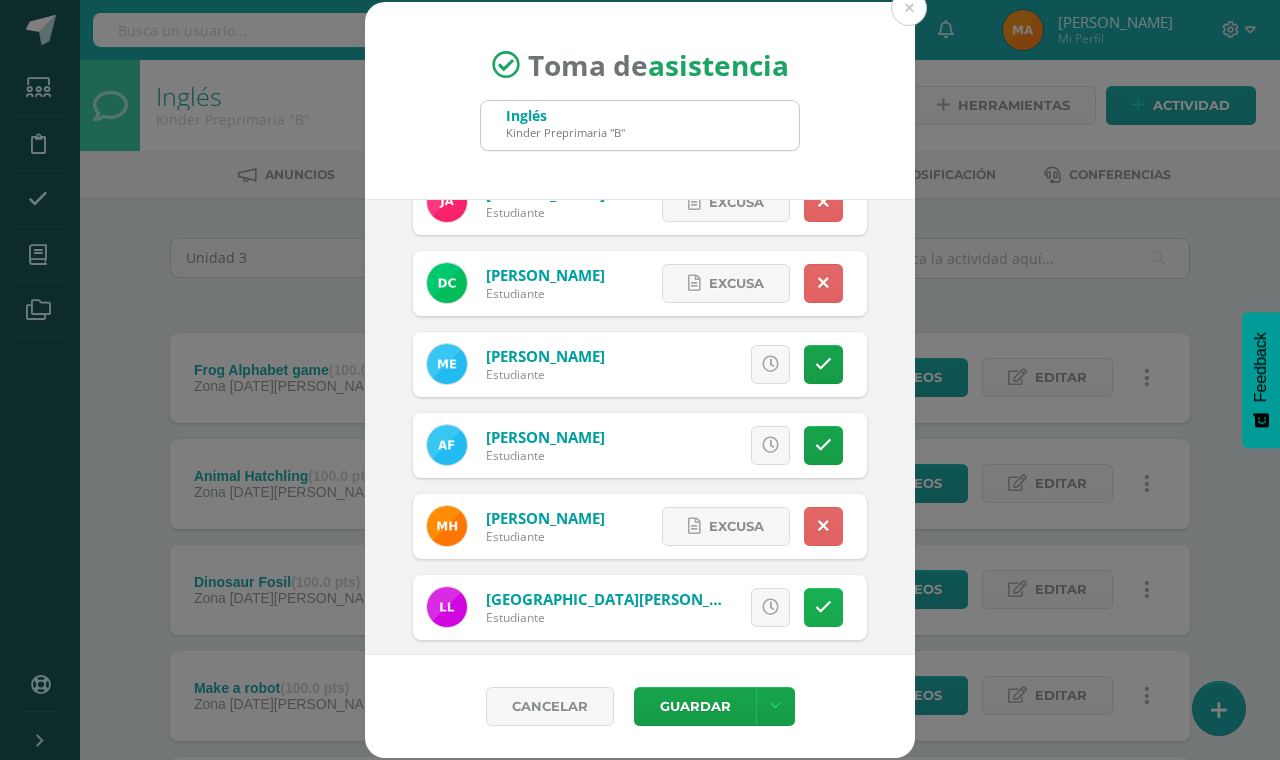 click at bounding box center [823, 607] 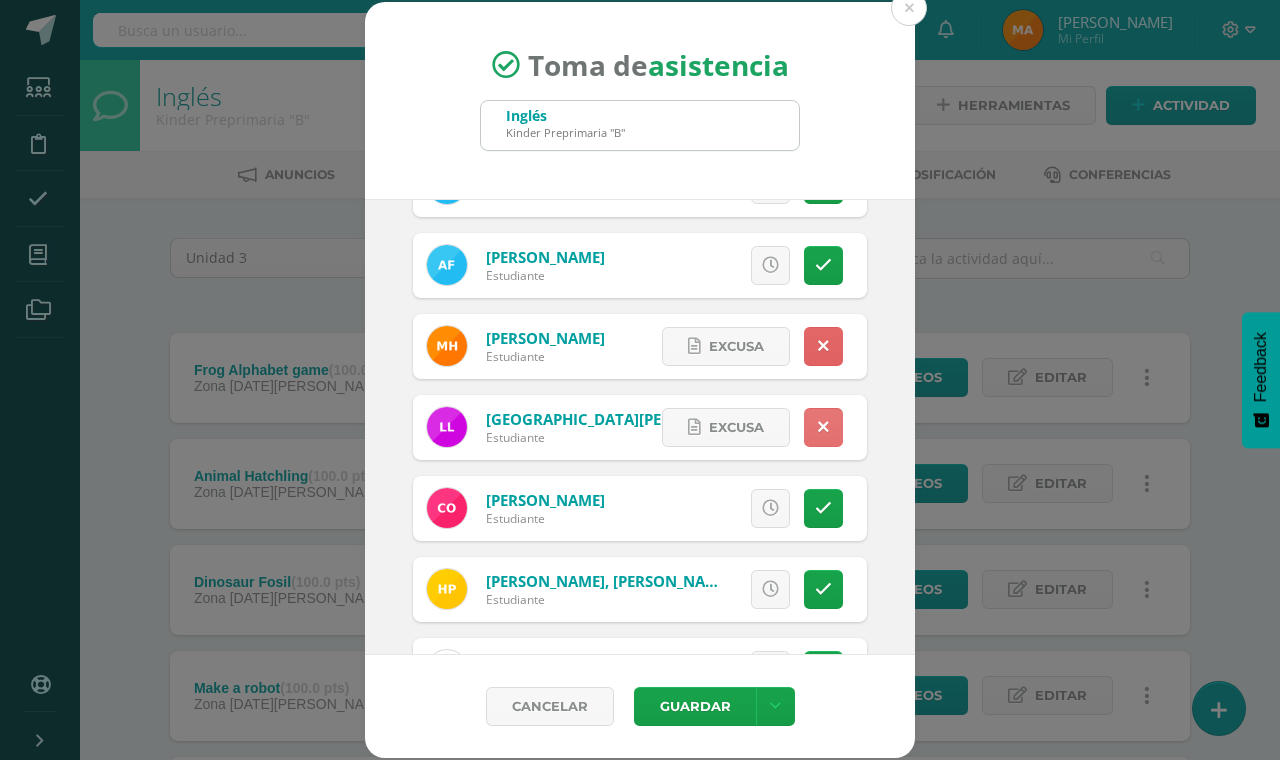 scroll, scrollTop: 400, scrollLeft: 0, axis: vertical 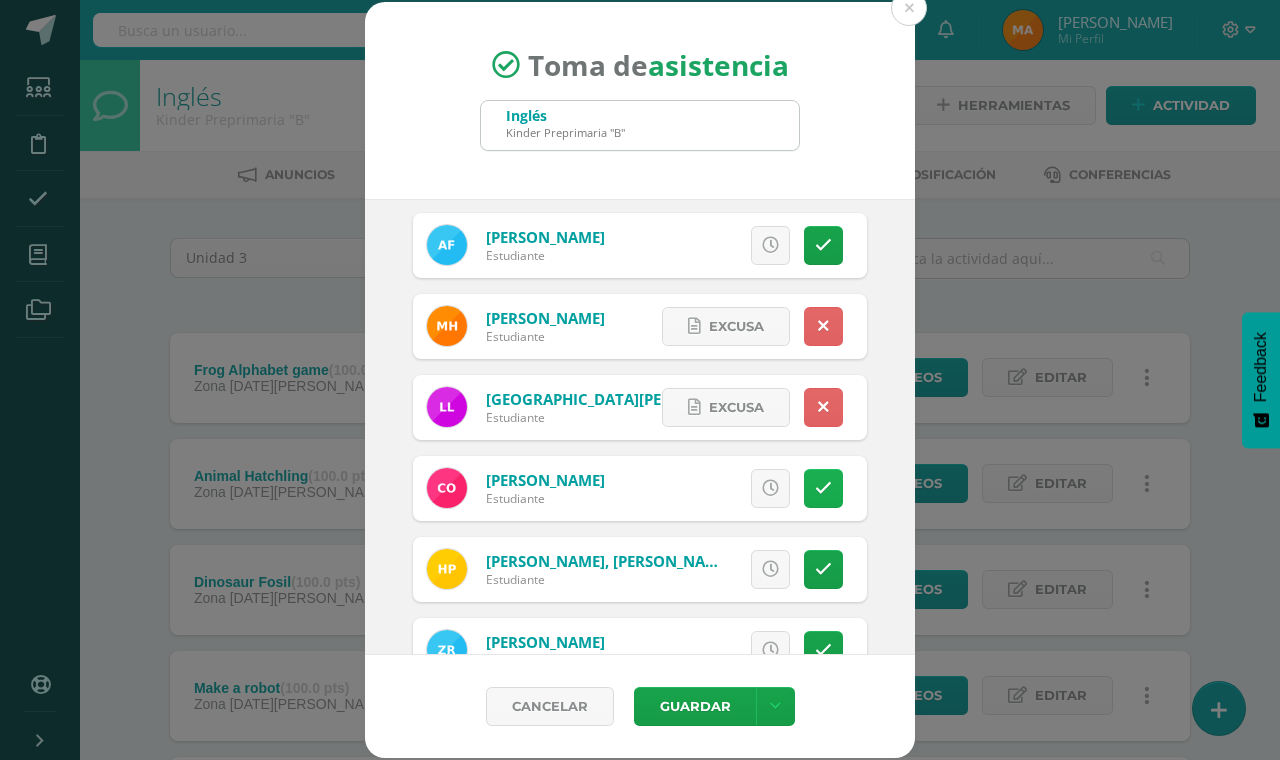 click at bounding box center (823, 488) 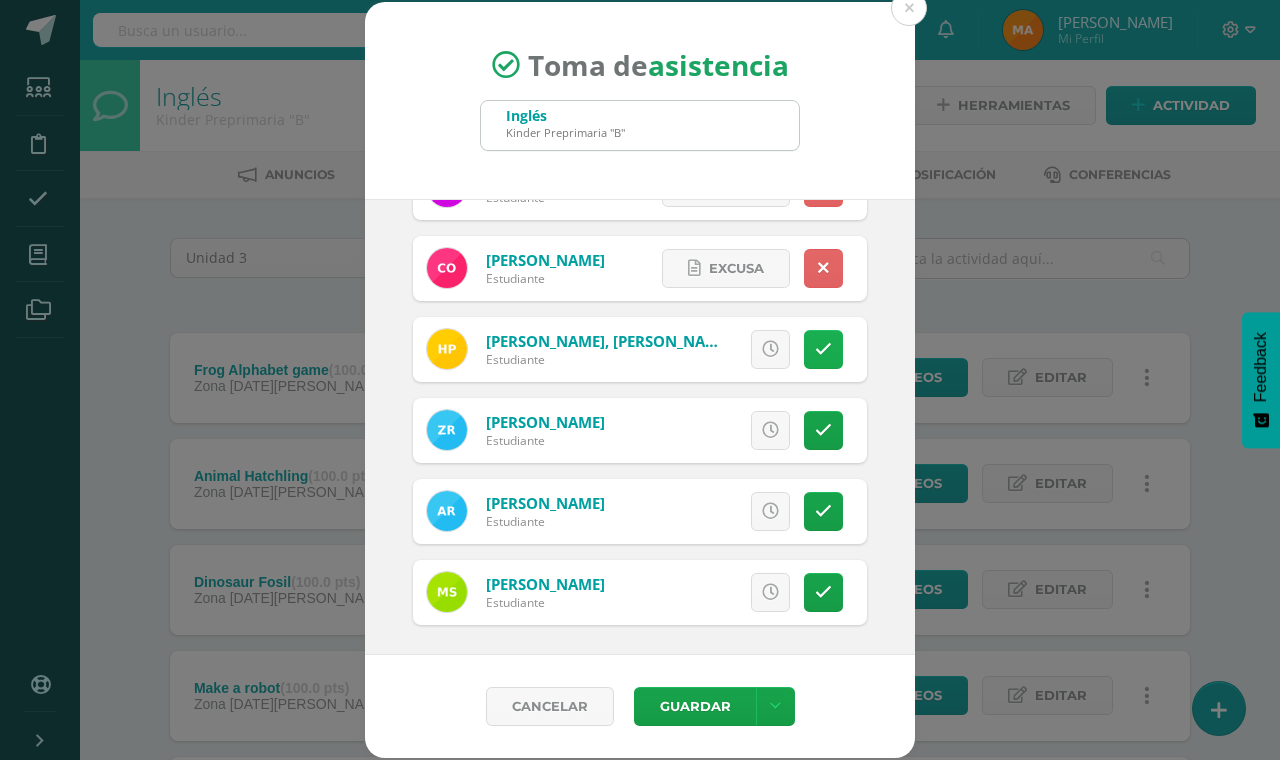 scroll, scrollTop: 623, scrollLeft: 0, axis: vertical 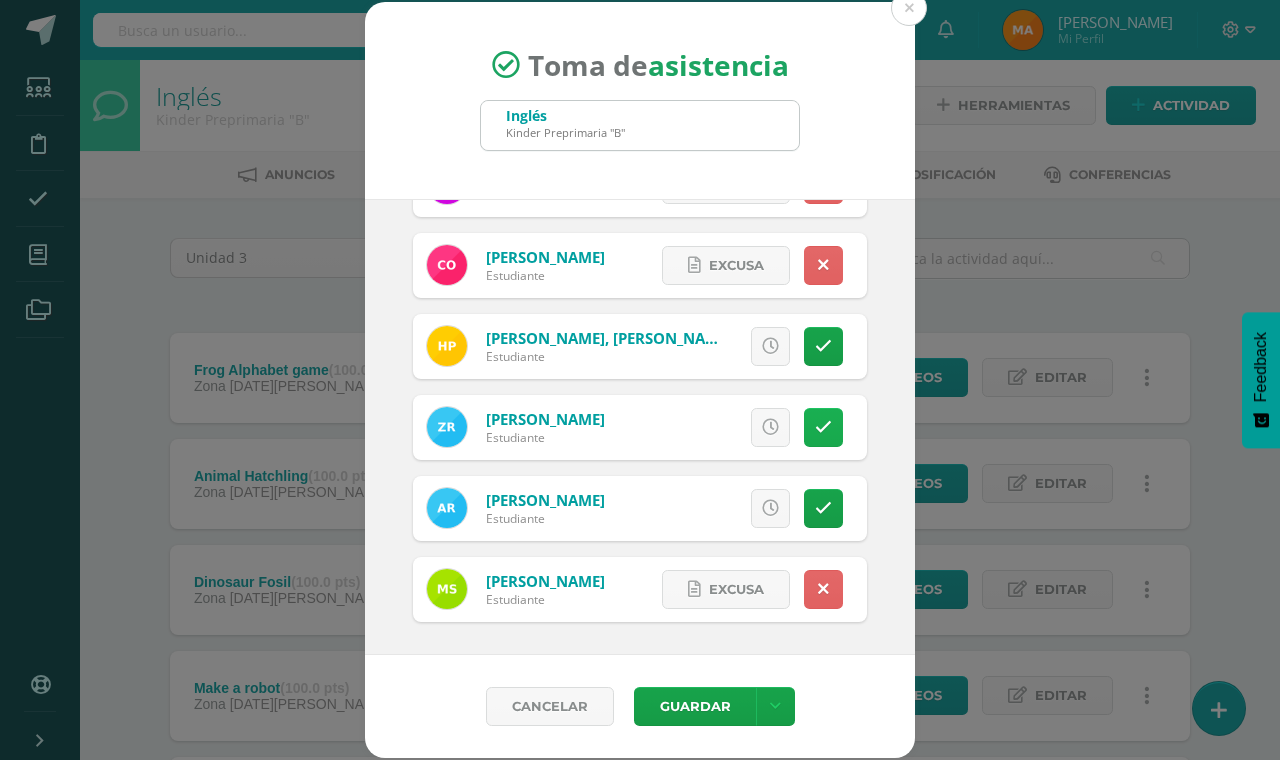 click at bounding box center (823, 427) 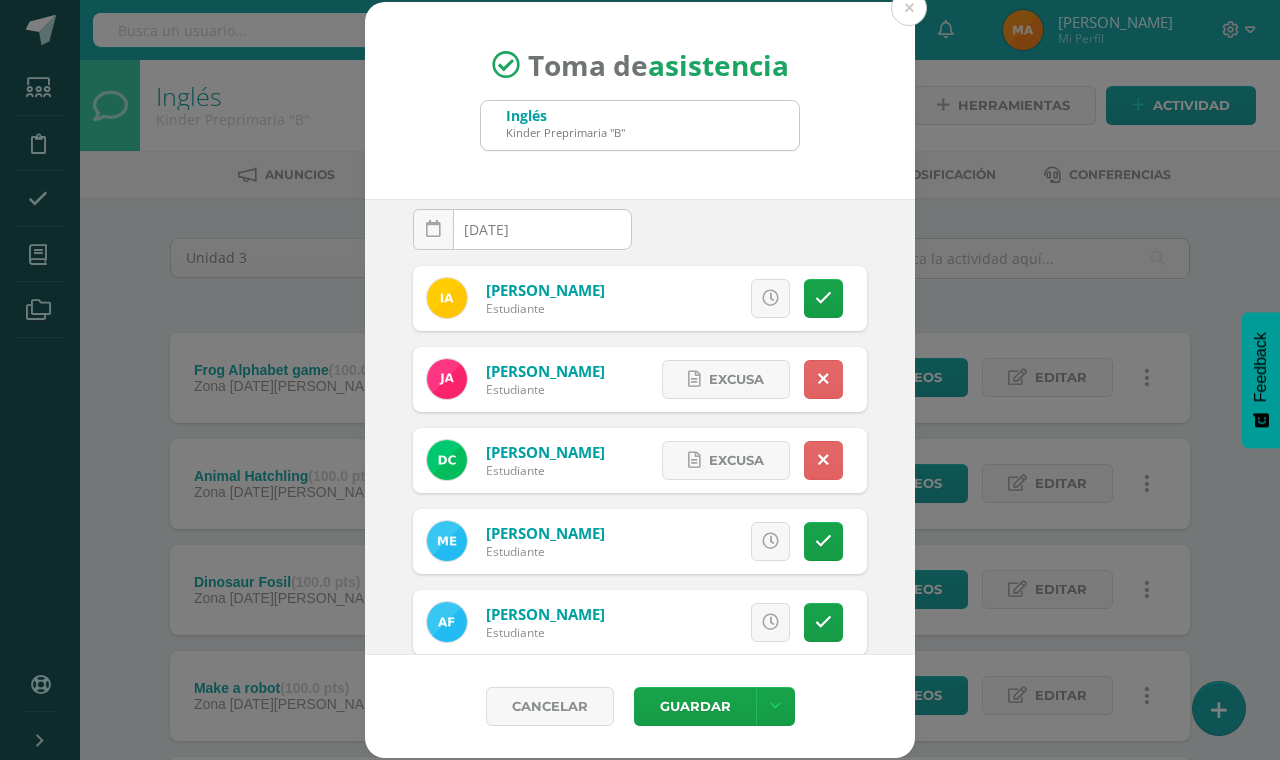 scroll, scrollTop: 0, scrollLeft: 0, axis: both 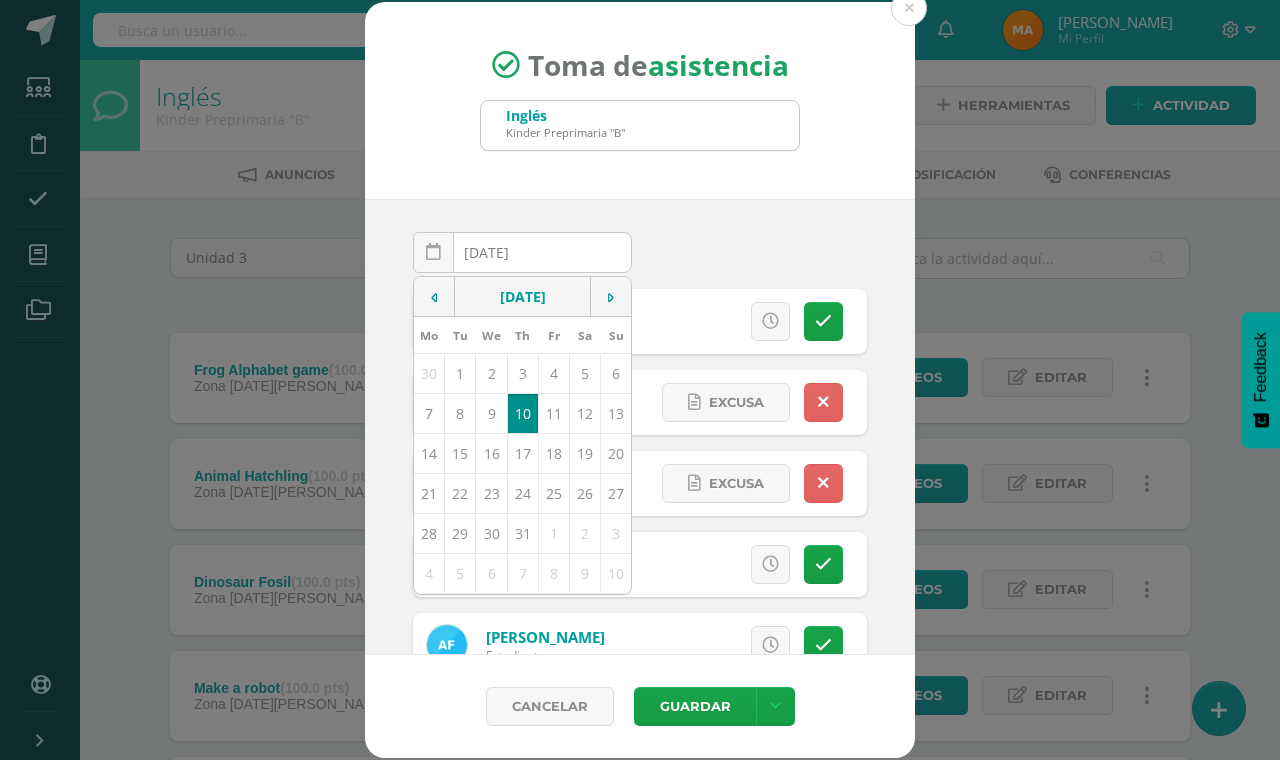 click on "2025-07-10
July, 2025 Mo Tu We Th Fr Sa Su 30 1 2 3 4 5 6 7 8 9 10 11 12 13 14 15 16 17 18 19 20 21 22 23 24 25 26 27 28 29 30 31 1 2 3 4 5 6 7 8 9 10 false Clear date" at bounding box center [522, 260] 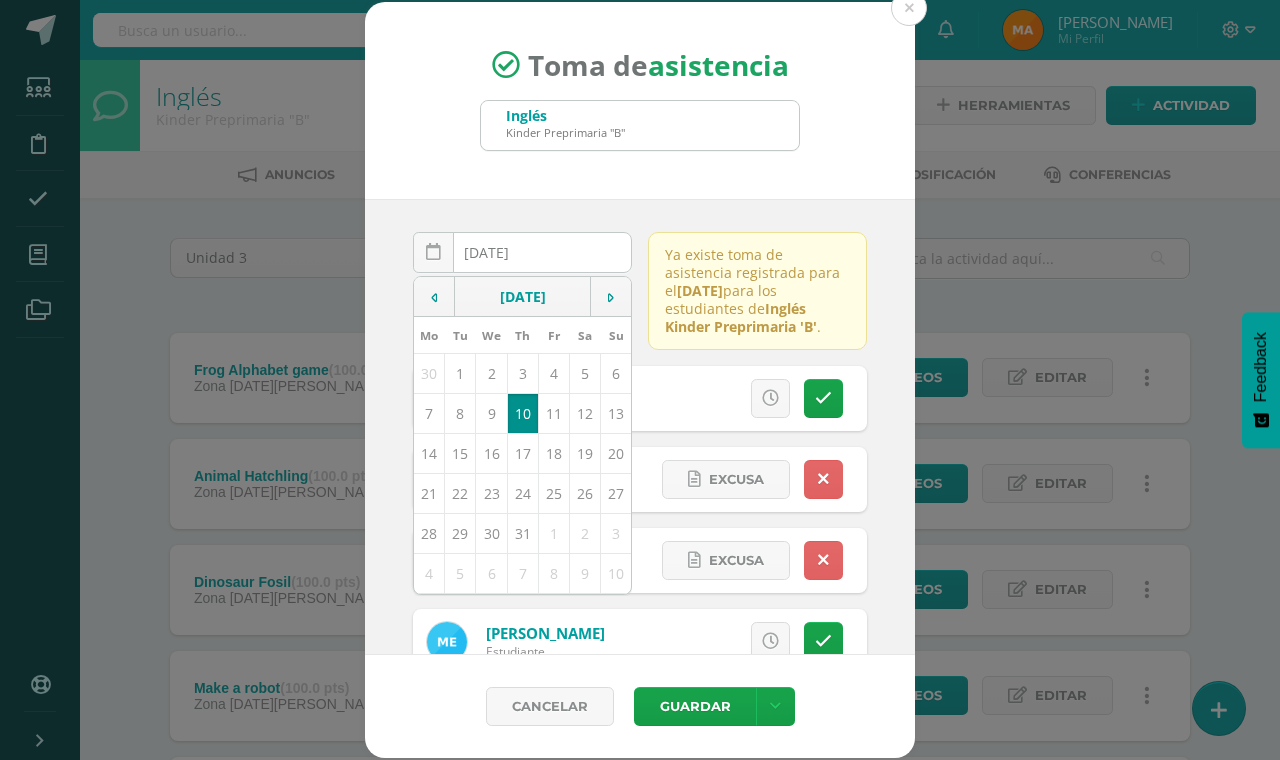 click on "Ya existe toma de asistencia registrada para el  Jueves, 10 de julio  para los estudiantes de  Inglés Kinder Preprimaria 'B' ." at bounding box center [757, 299] 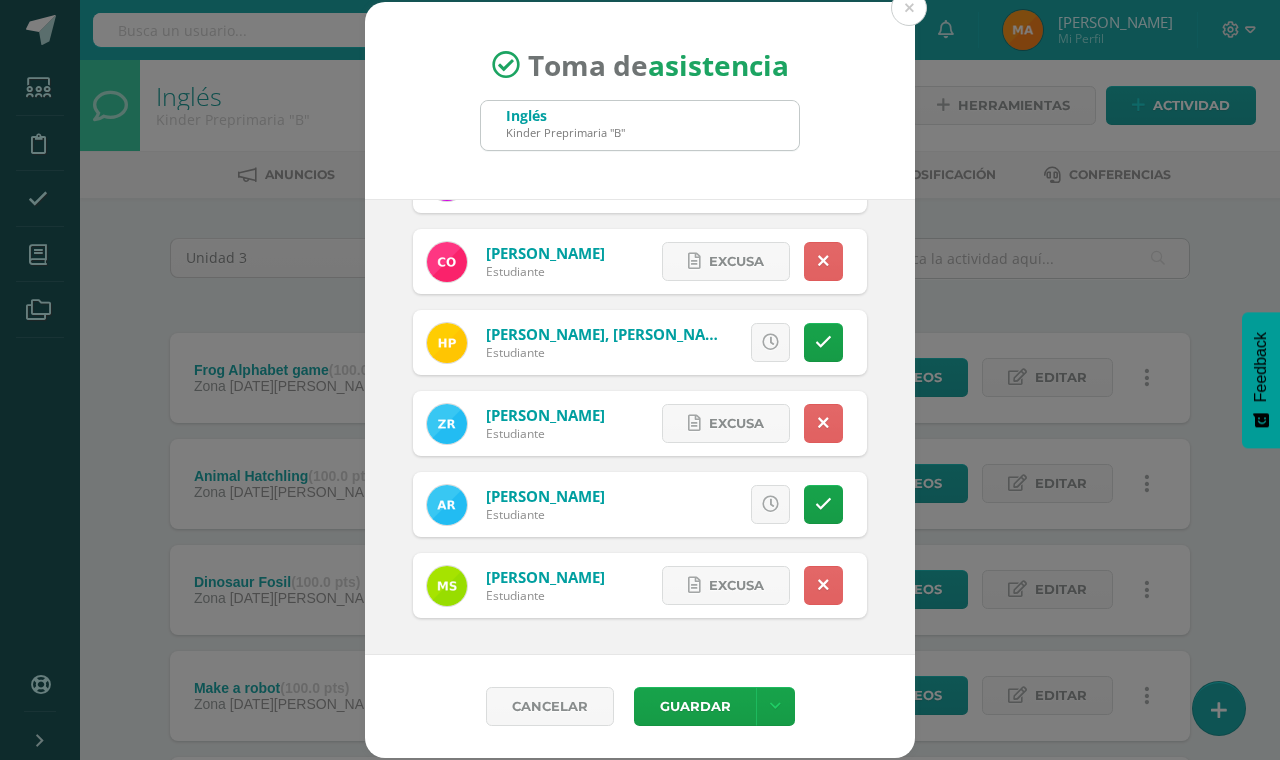 scroll, scrollTop: 805, scrollLeft: 0, axis: vertical 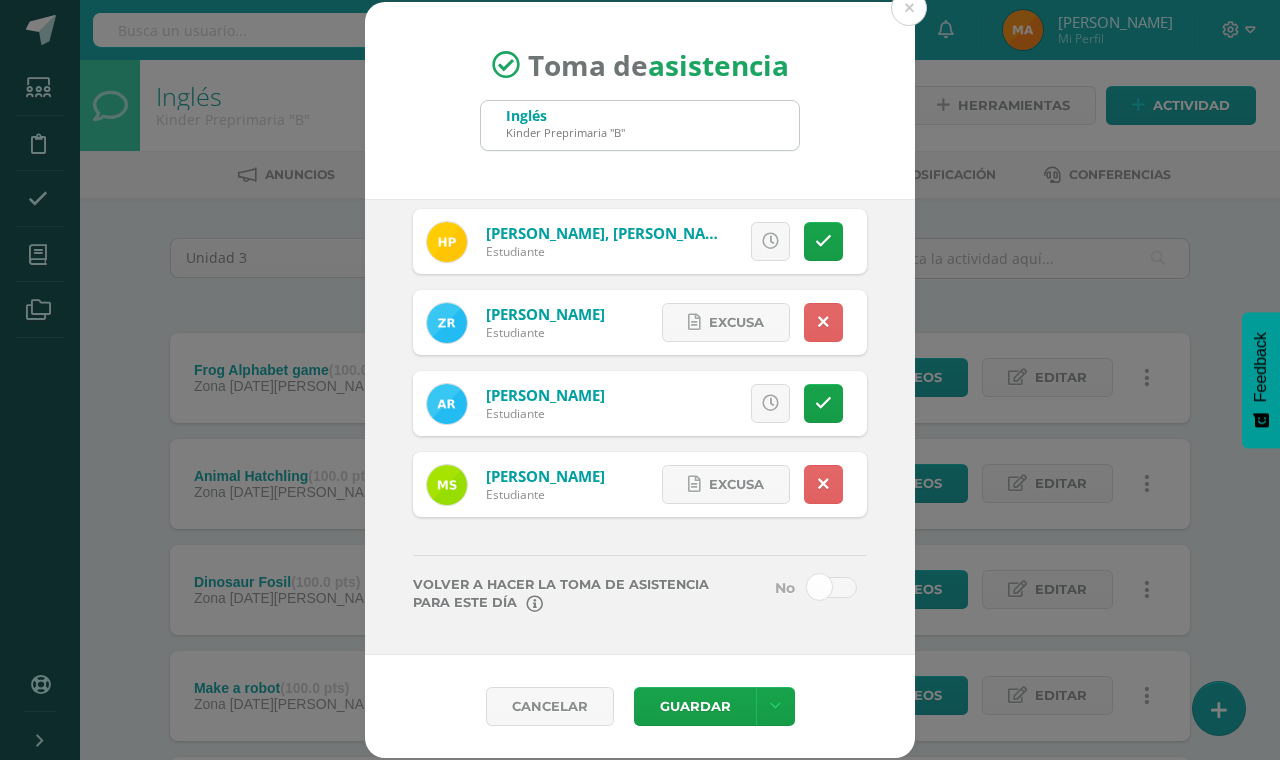 click at bounding box center (832, 587) 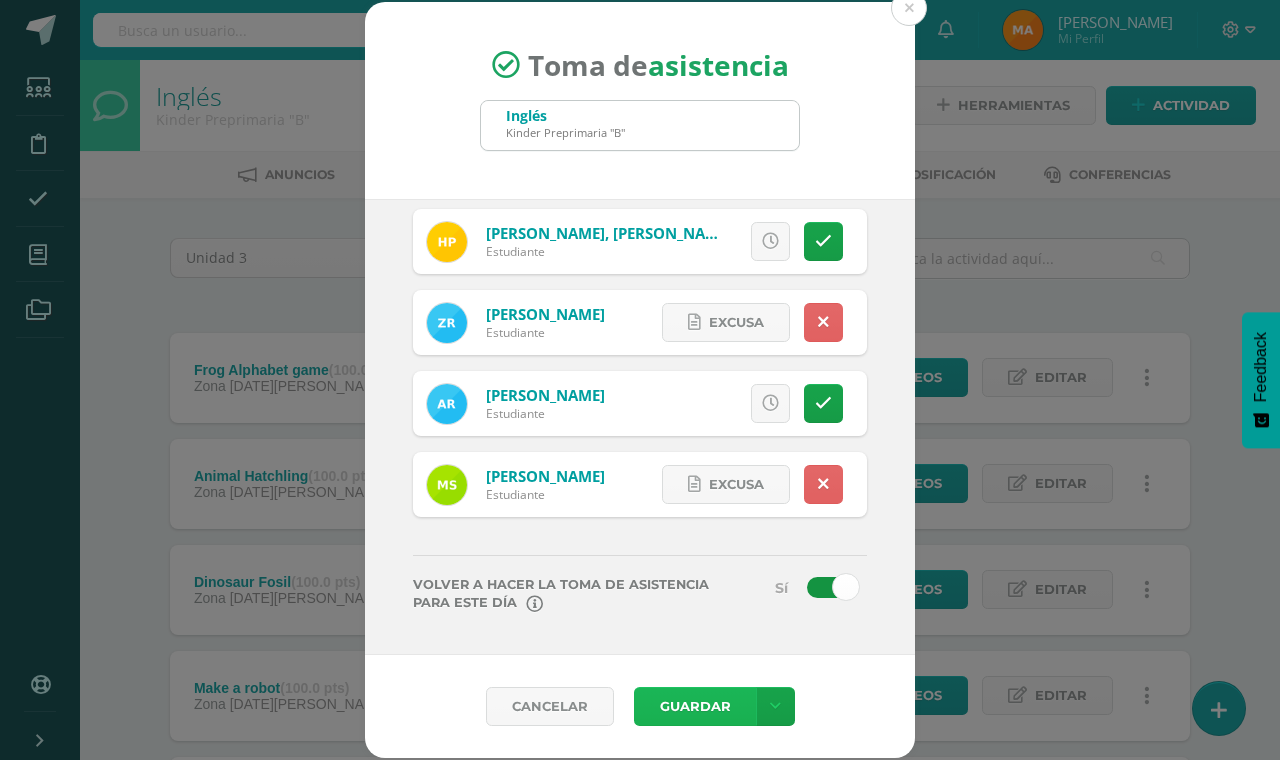 click on "Guardar" at bounding box center (695, 706) 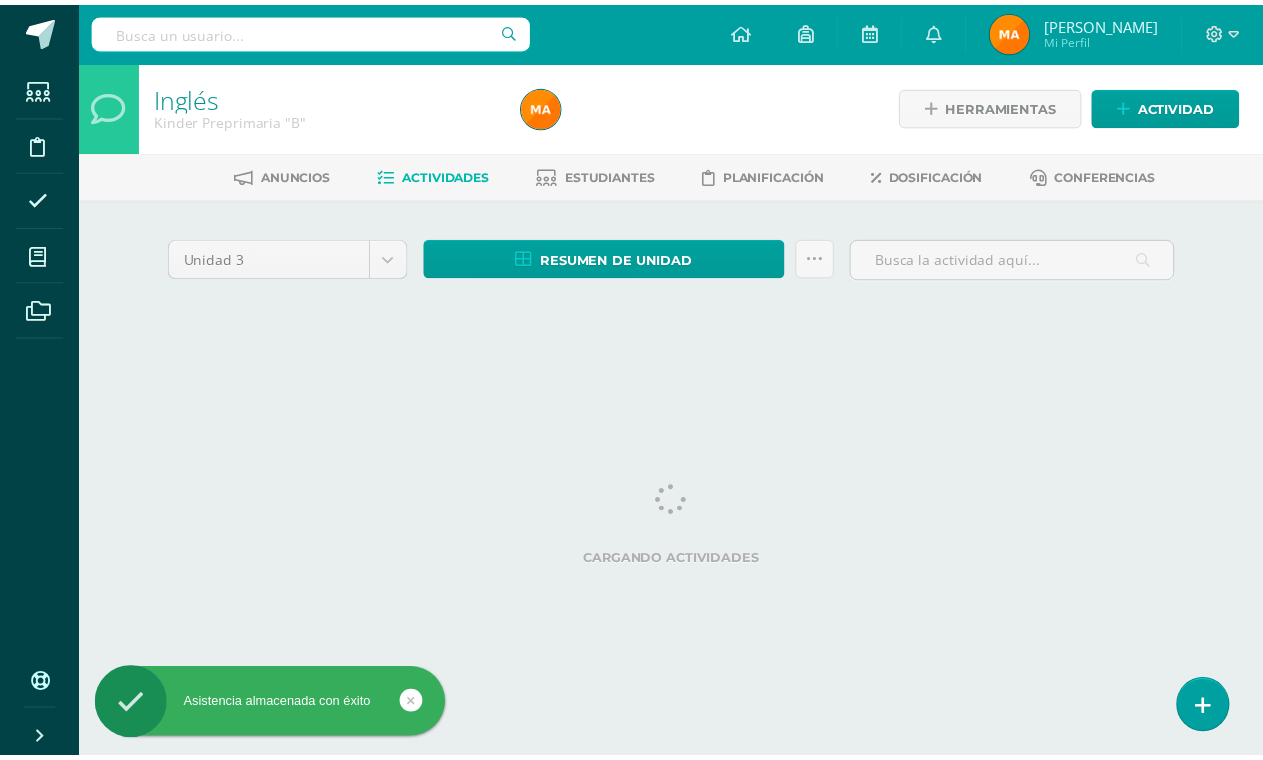scroll, scrollTop: 0, scrollLeft: 0, axis: both 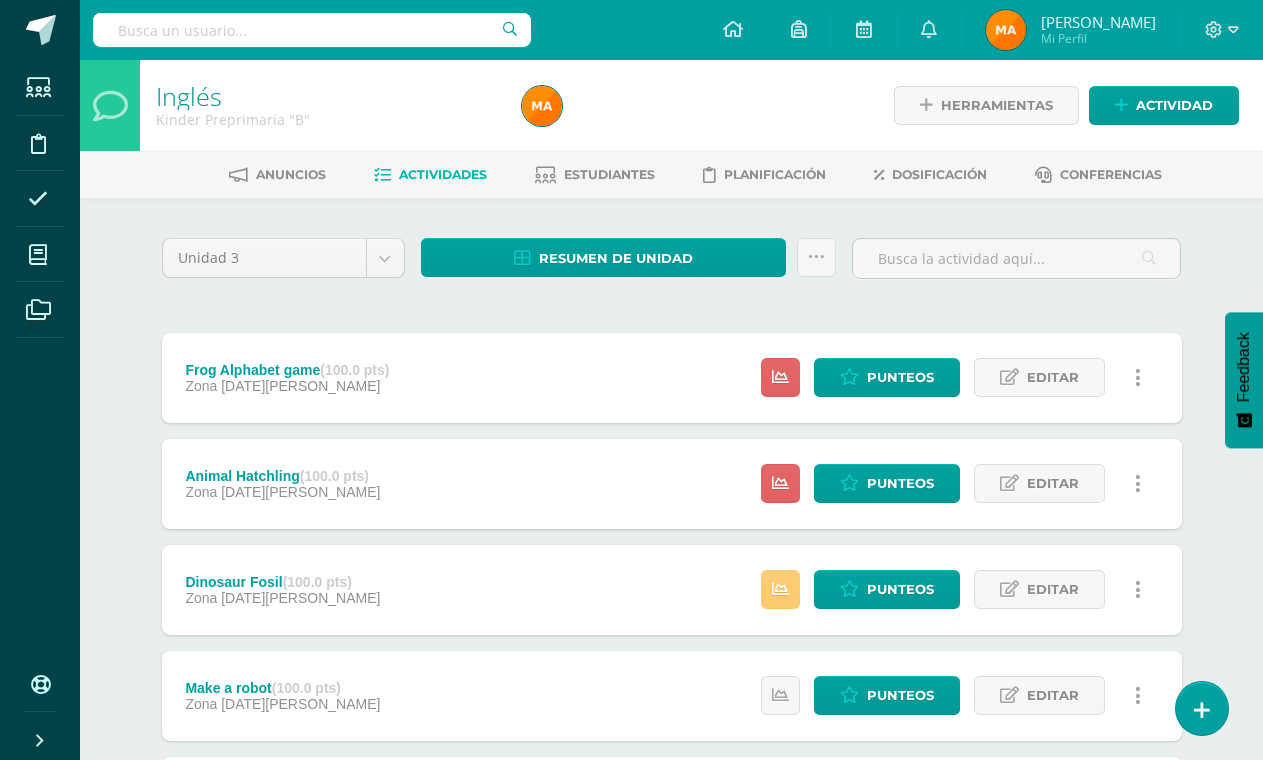 click on "Anuncios
Actividades
Estudiantes
Planificación
Dosificación
Conferencias" at bounding box center (695, 174) 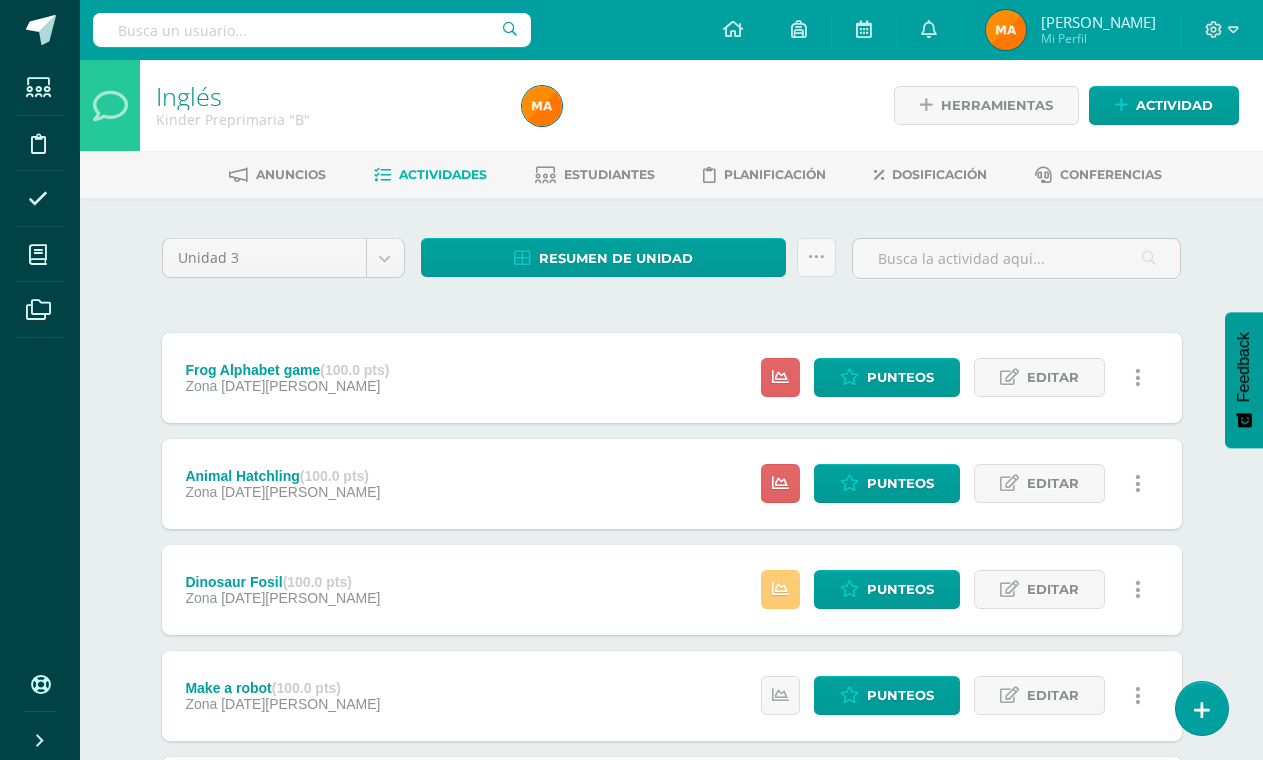 click on "Anuncios
Actividades
Estudiantes
Planificación
Dosificación
Conferencias" at bounding box center [695, 174] 